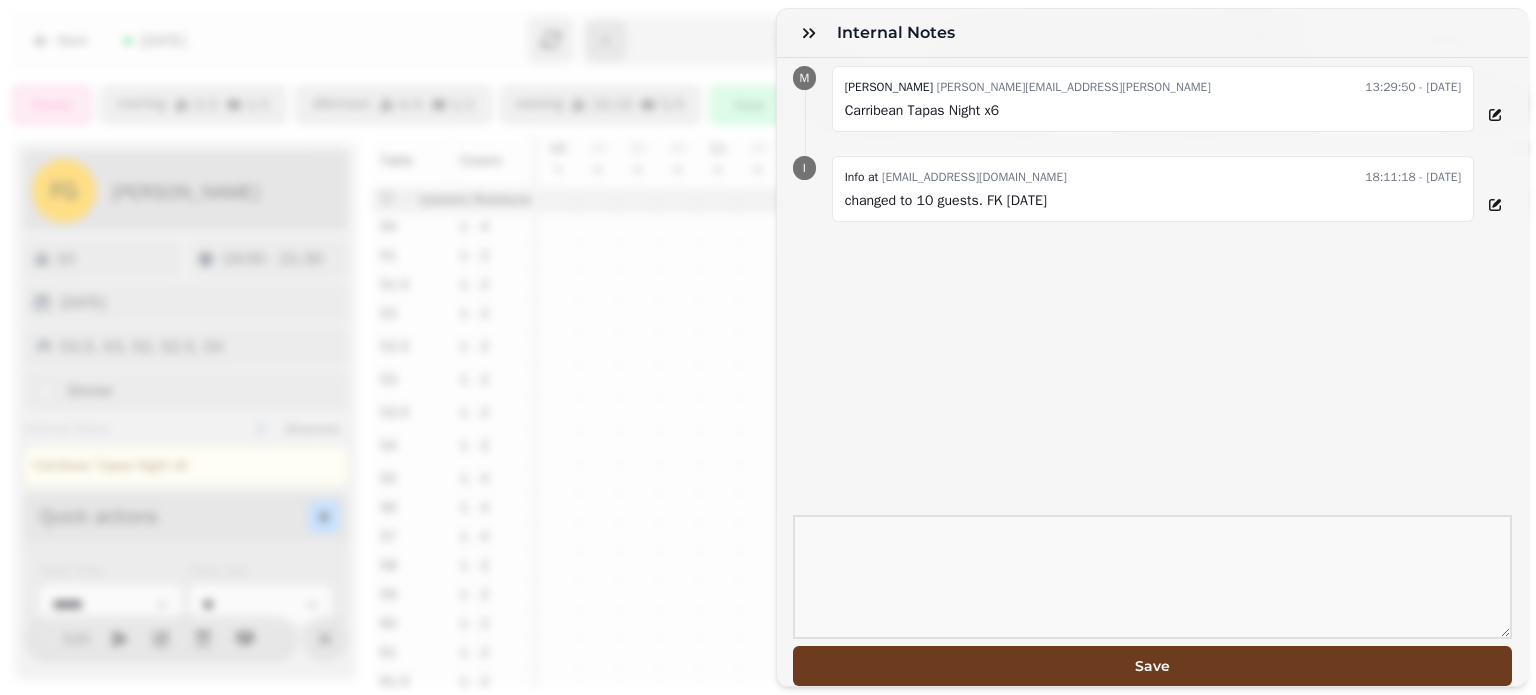 select on "**********" 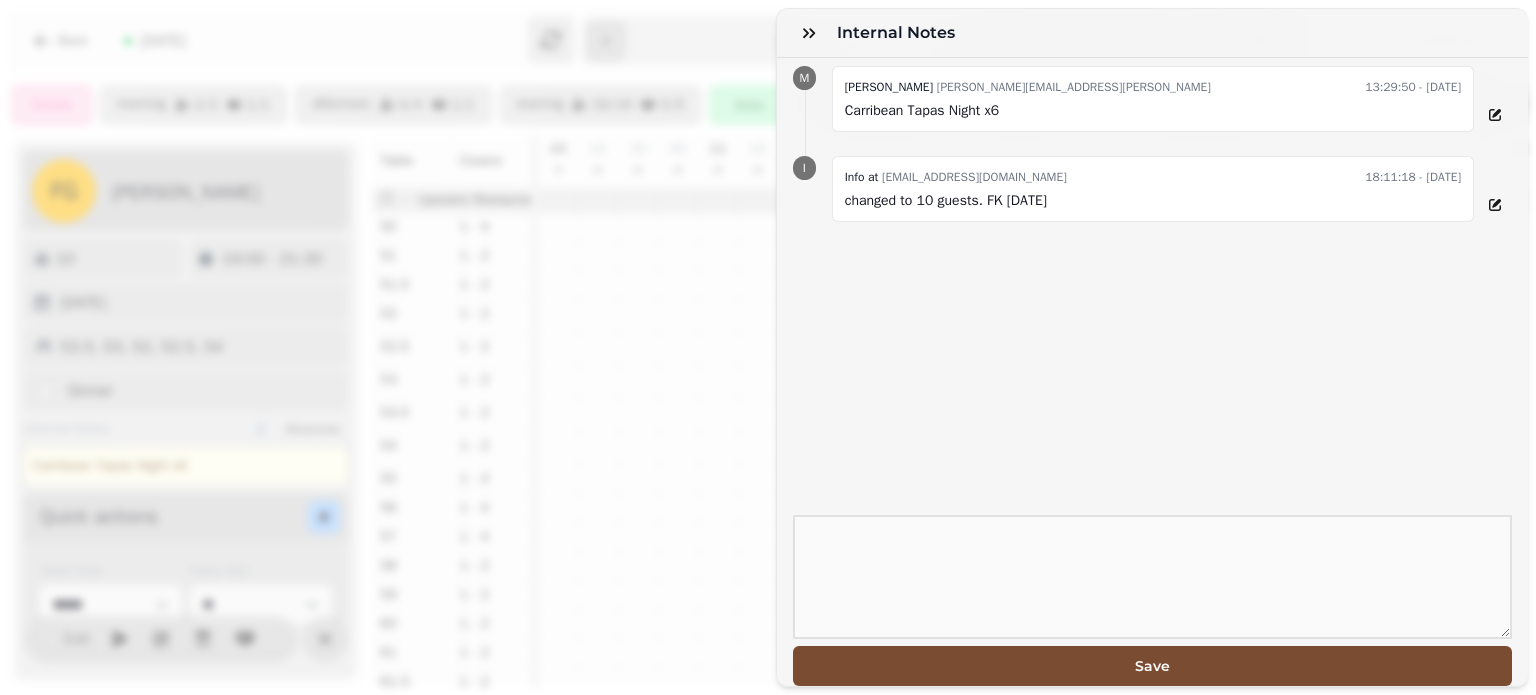 scroll, scrollTop: 0, scrollLeft: 0, axis: both 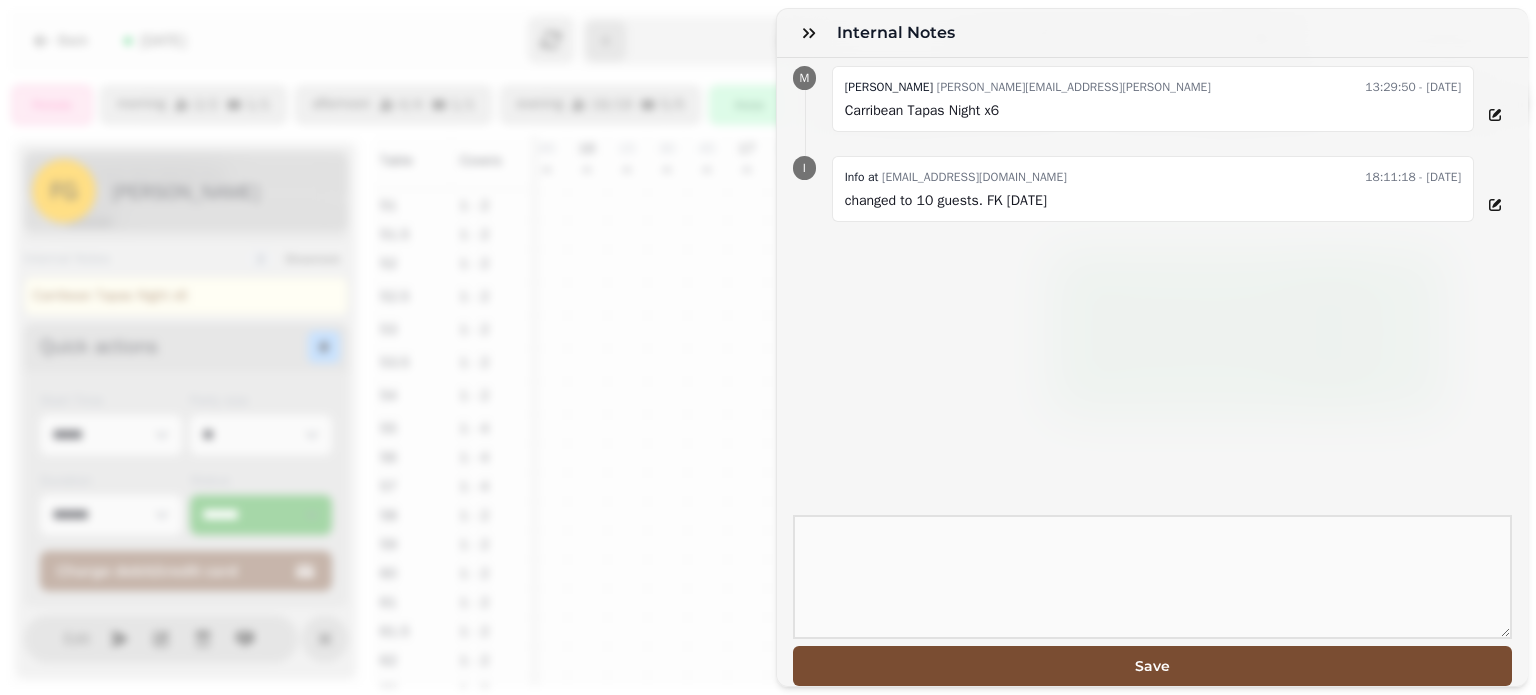 click on "Save" at bounding box center [1152, 666] 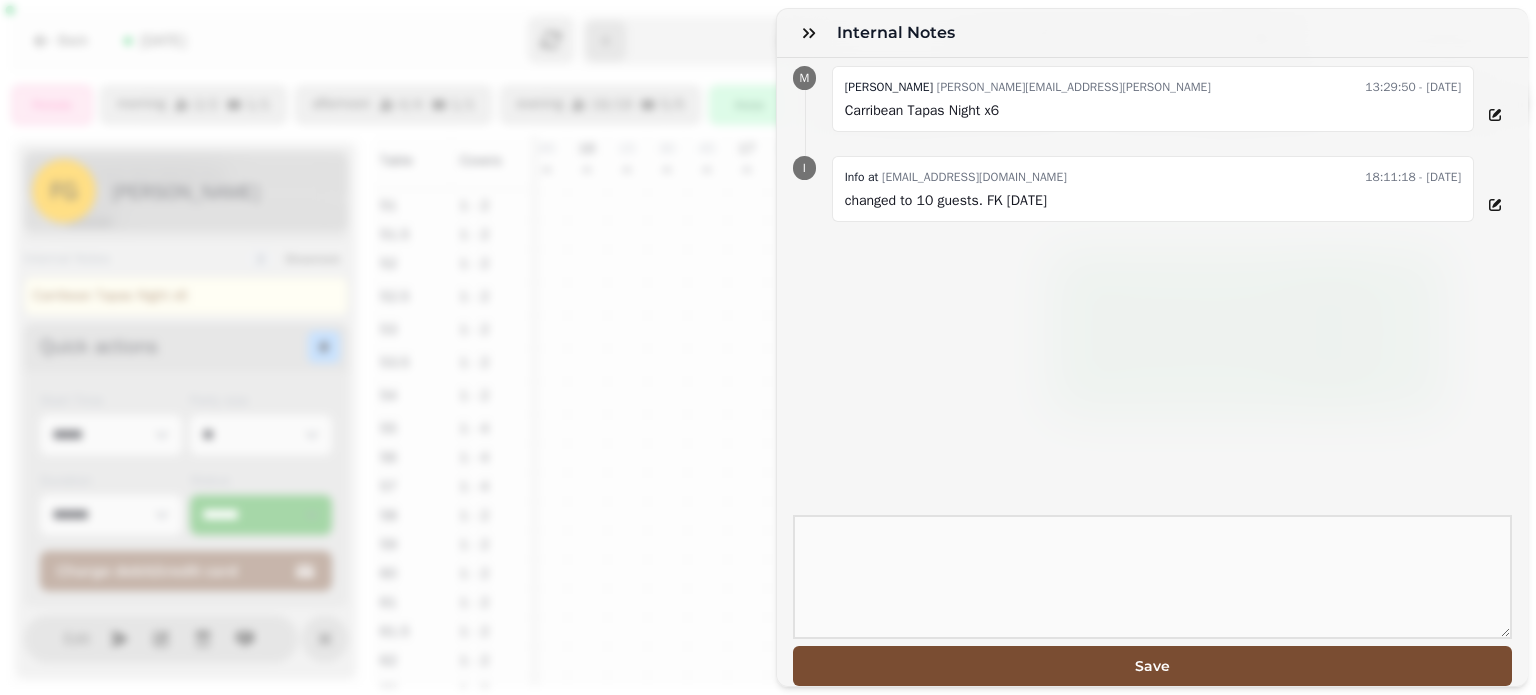 click on "Save" at bounding box center (1152, 666) 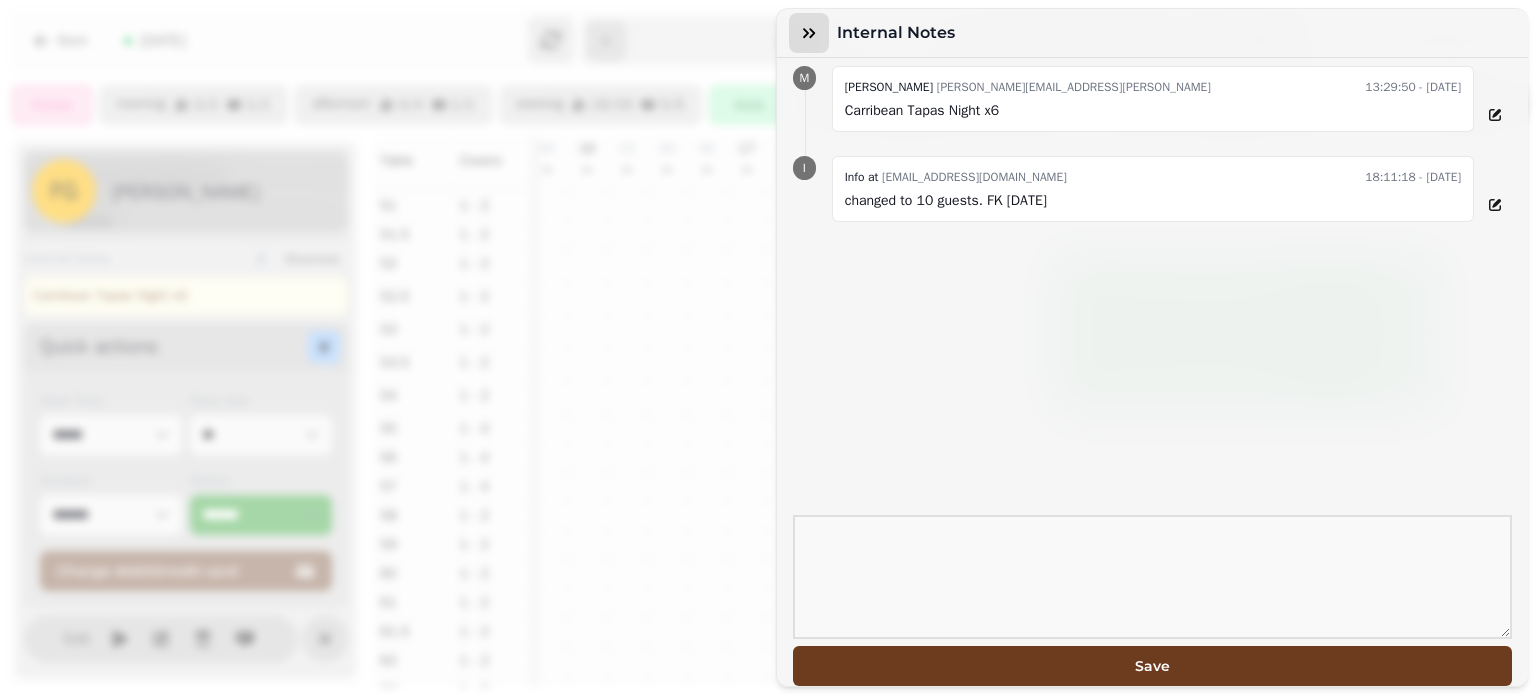 click 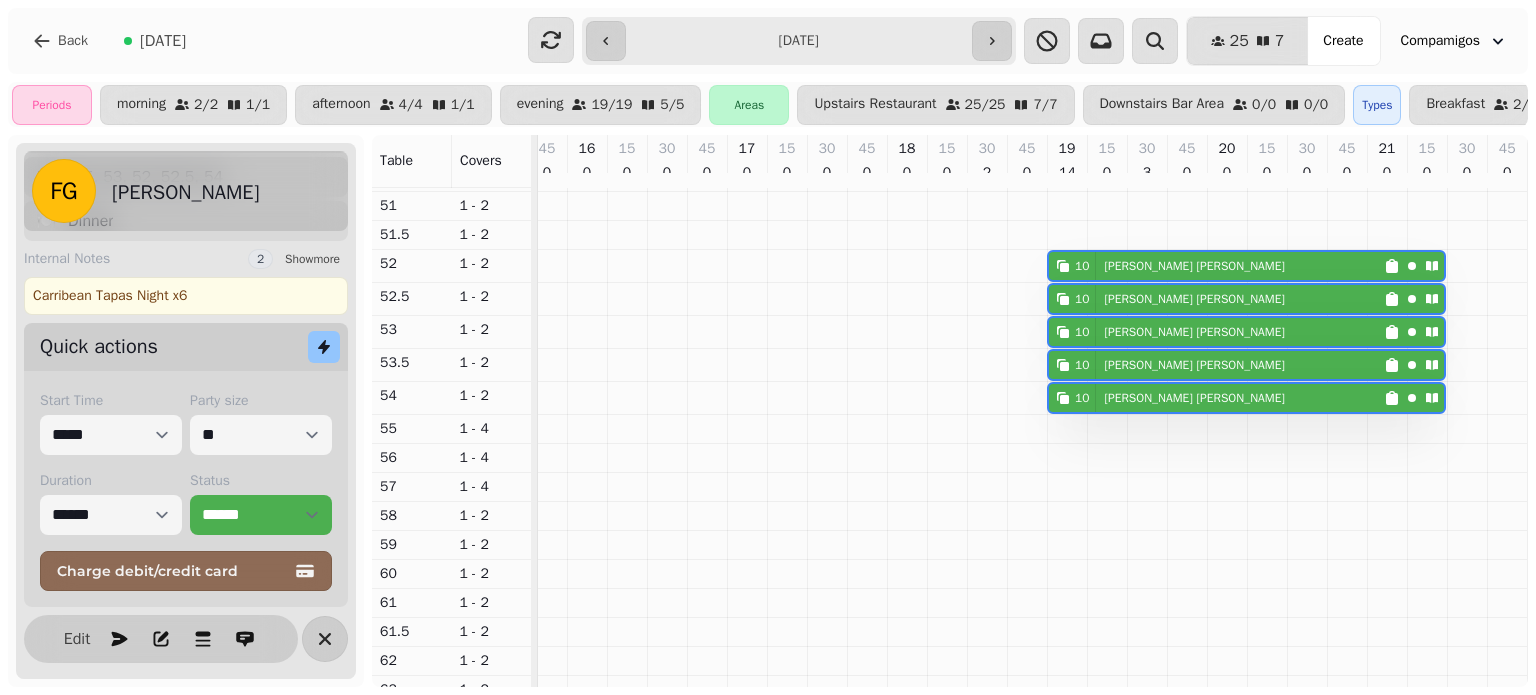 drag, startPoint x: 735, startPoint y: 38, endPoint x: 677, endPoint y: 39, distance: 58.00862 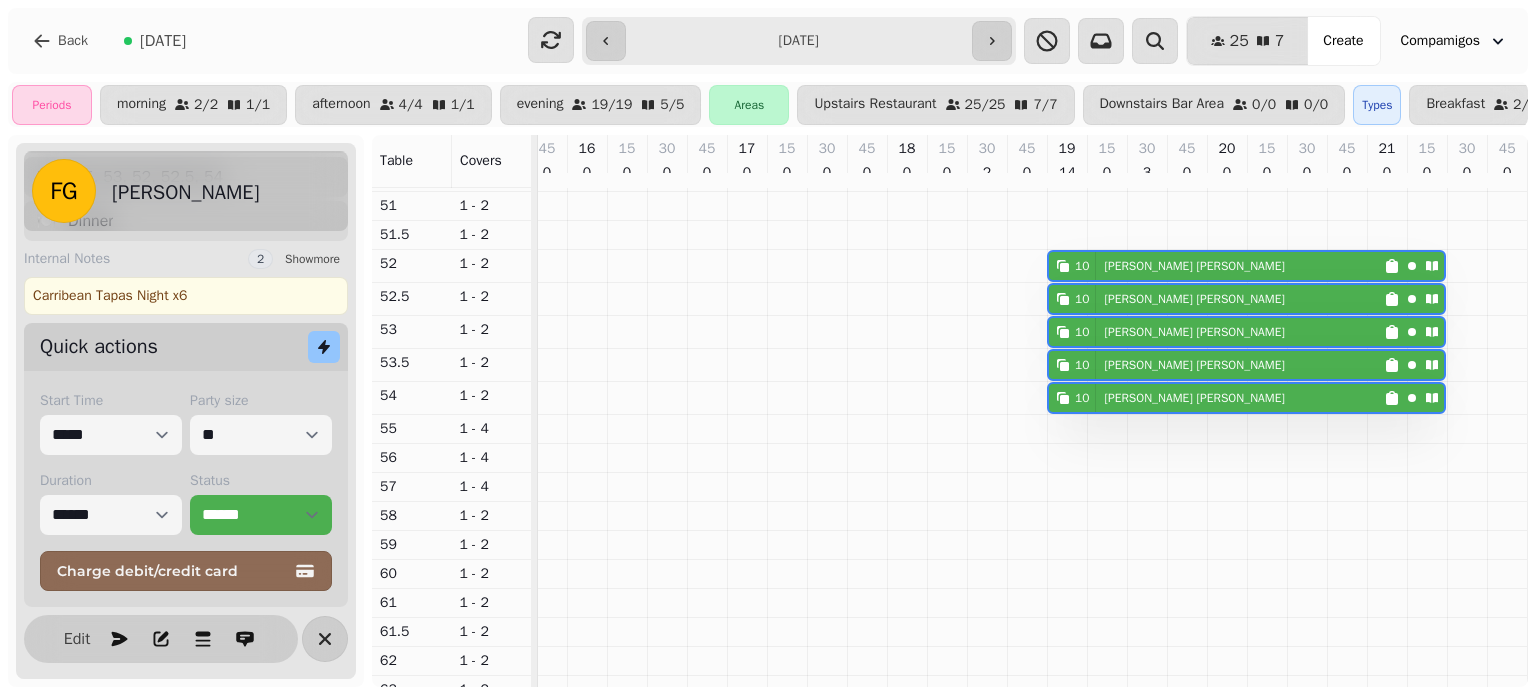 click on "**********" at bounding box center [799, 41] 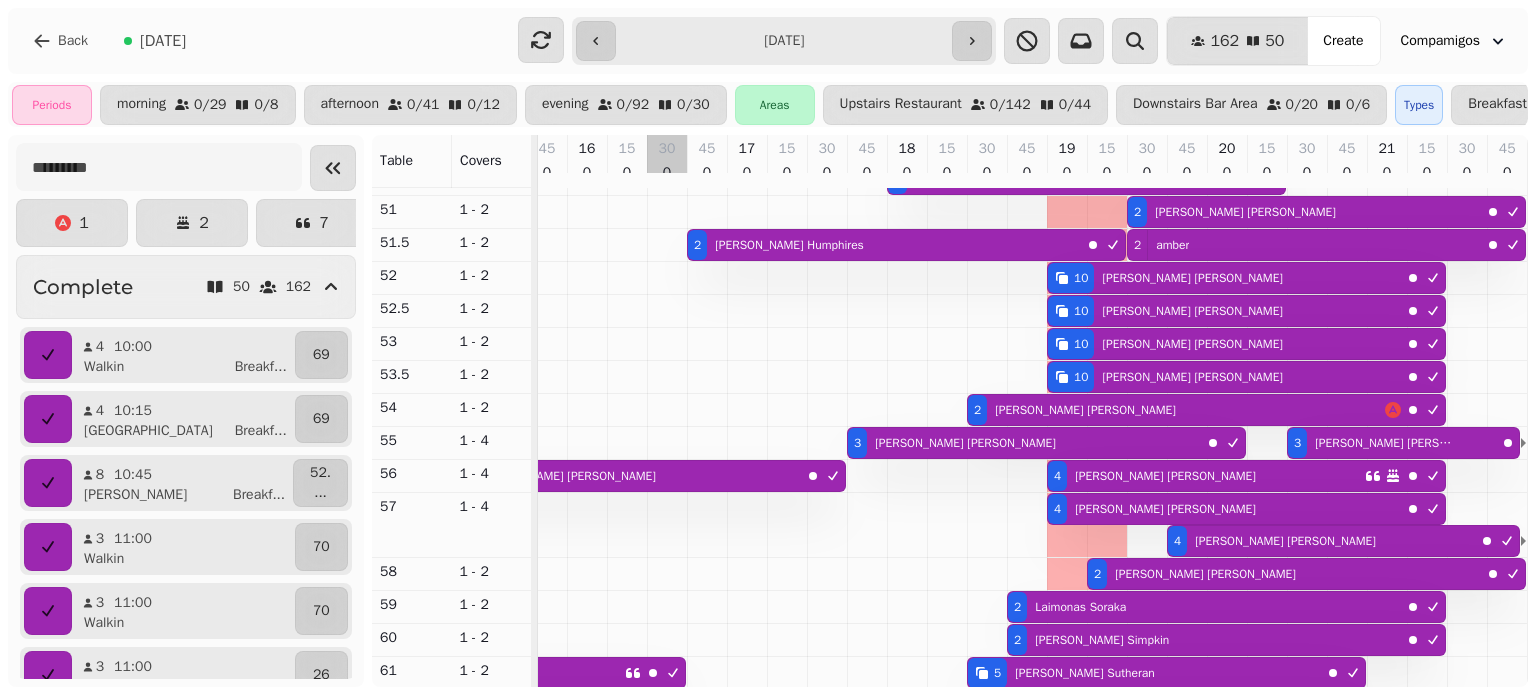 type on "**********" 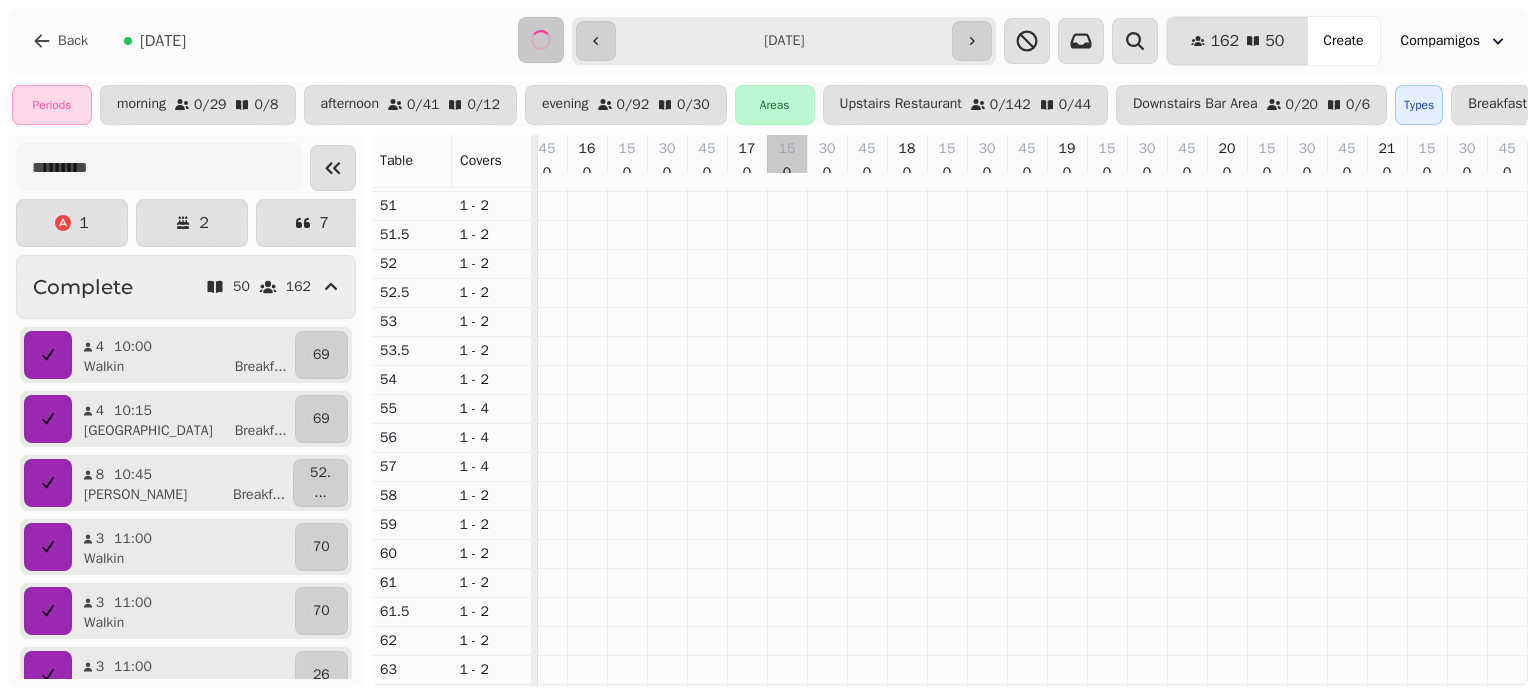 scroll, scrollTop: 0, scrollLeft: 935, axis: horizontal 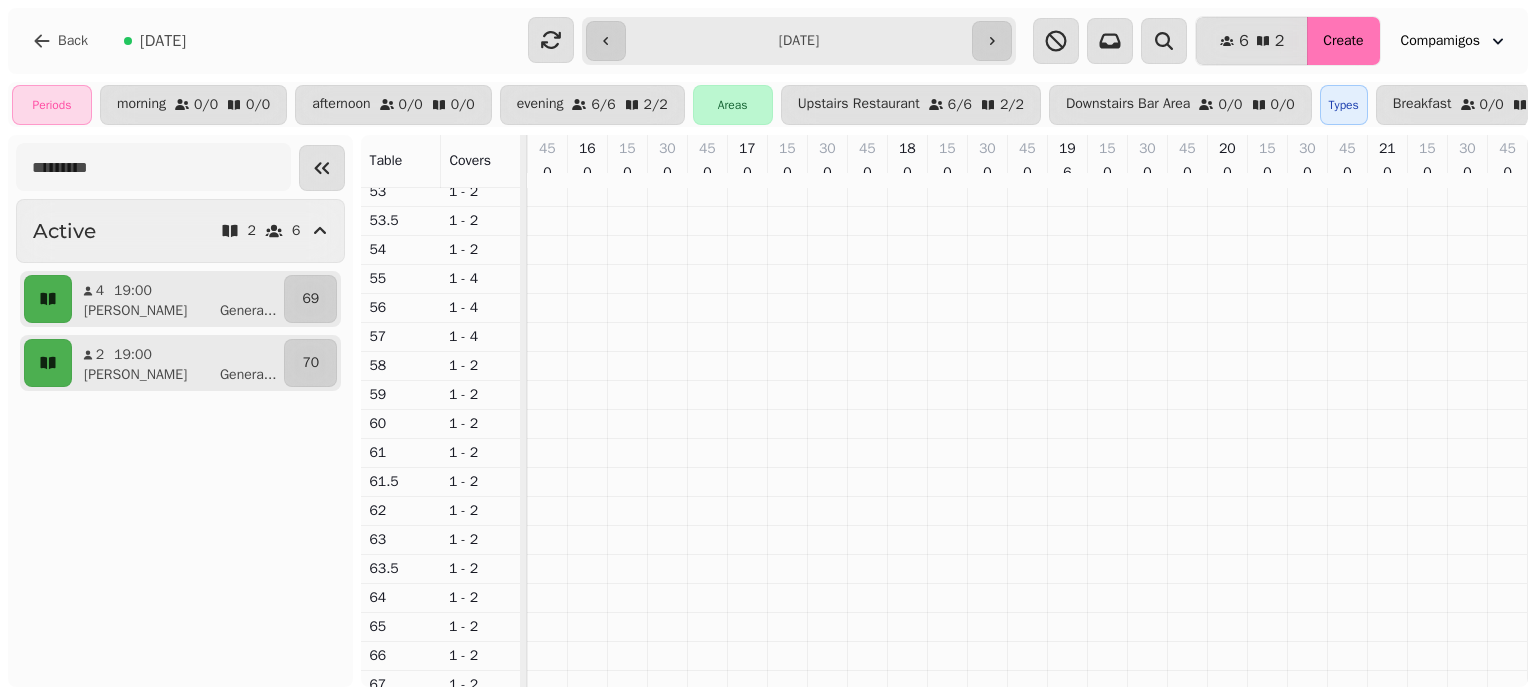 click on "Create" at bounding box center (1343, 41) 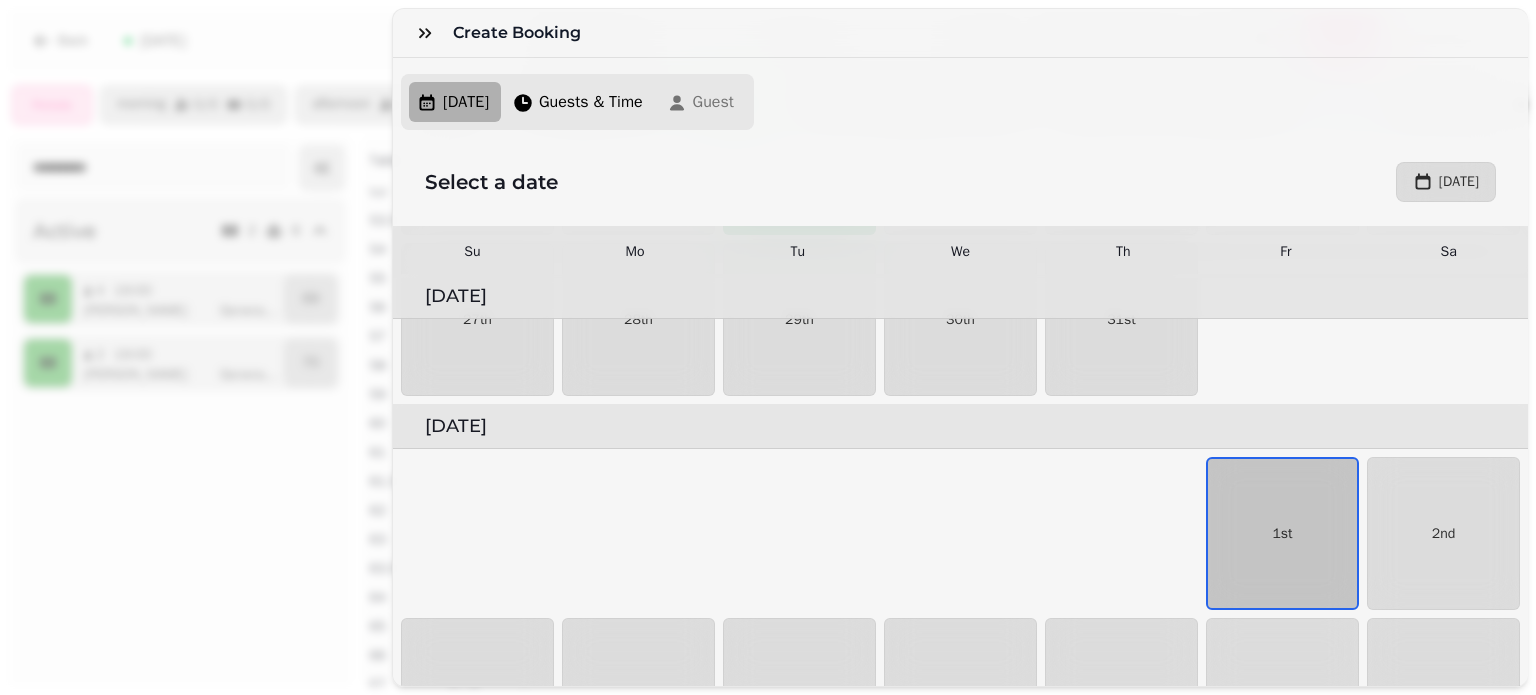 scroll, scrollTop: 808, scrollLeft: 0, axis: vertical 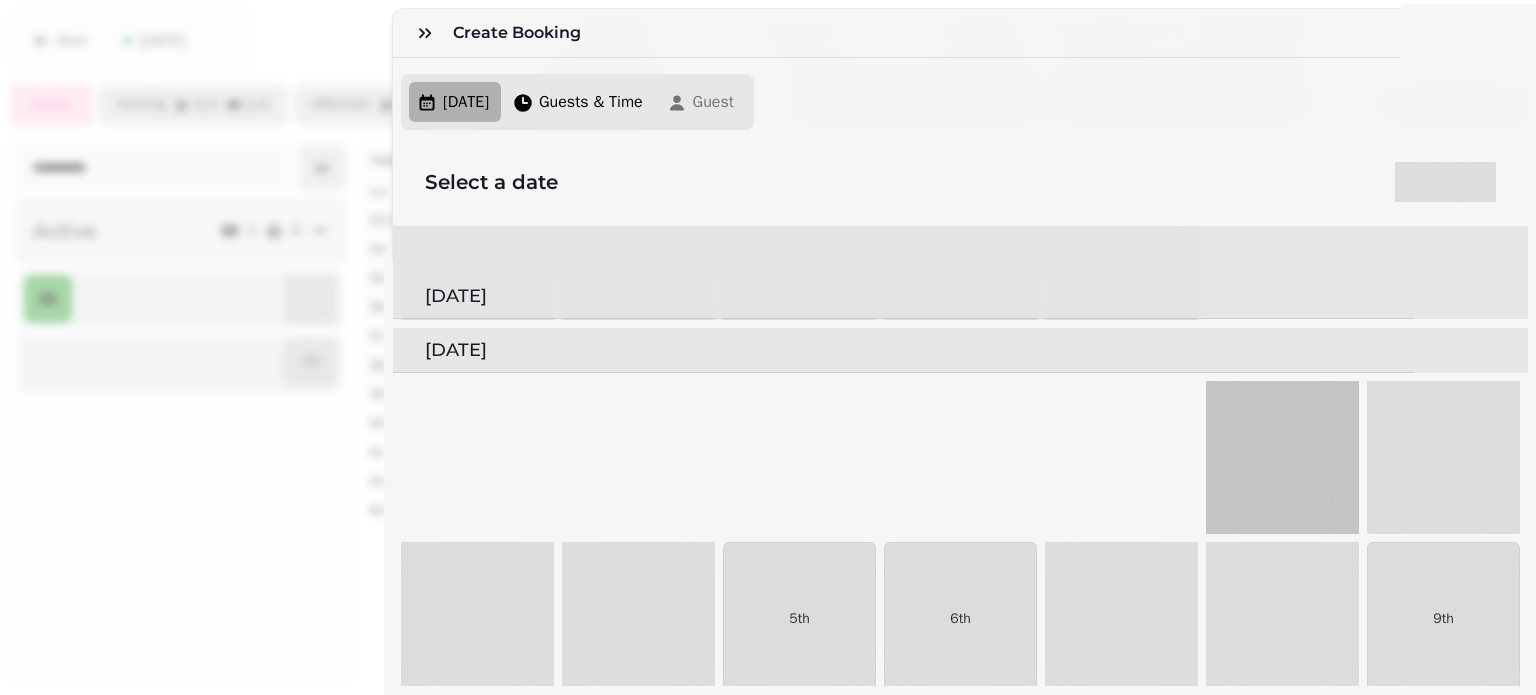 click on "Create Booking [DATE] Guests & Time Guest Select a date [DATE] Su Mo Tu We Th Fr Sa [DATE] 1st 2nd 3rd 4th 5th 6th 7th 8th 9th 10th 11th 12th 13th 14th 15th 16th 17th 18th 19th 20th 21st 22nd 23rd 24th 25th 26th 27th 28th 29th 30th [DATE] 1st 2nd 3rd 4th 5th 6th 7th 8th 9th 10th 11th 12th 13th 14th 15th 16th 17th 18th 19th 20th 21st 22nd 23rd 24th 25th 26th 27th 28th 29th 30th 31st [DATE] 1st 2nd 3rd 4th 5th 6th 7th 8th 9th 10th 11th 12th 13th 14th 15th 16th 17th 18th 19th 20th 21st 22nd 23rd 24th 25th 26th 27th 28th 29th [DATE] 1st 2nd 3rd 4th 5th 6th 7th 8th 9th 10th 11th 12th 13th 14th 15th 16th 17th 18th 19th 20th 21st 22nd 23rd 24th 25th 26th 27th 28th 29th 30th 31st [DATE] 1st 2nd 3rd 4th 5th 6th 7th 8th 9th 10th 11th 12th 13th 14th 15th 16th 17th 18th 19th 20th 21st 22nd 23rd 24th 25th 26th 27th 28th 29th [DATE] 1st 2nd 3rd 4th 5th 6th 7th 8th 9th 10th 11th 12th 13th 14th 15th 16th 17th 18th 19th 20th 21st 22nd 23rd 24th 25th 26th 1st" at bounding box center [768, 363] 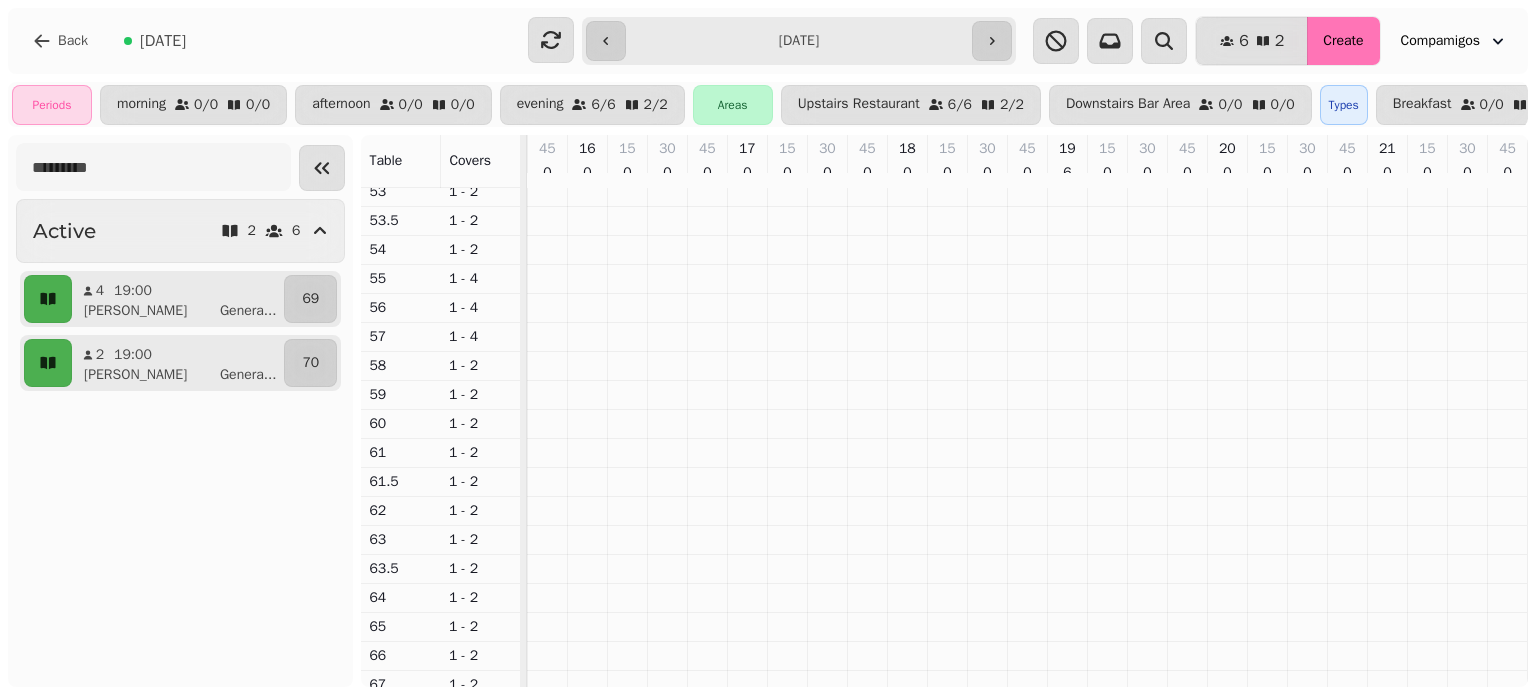 click on "Create" at bounding box center [1343, 41] 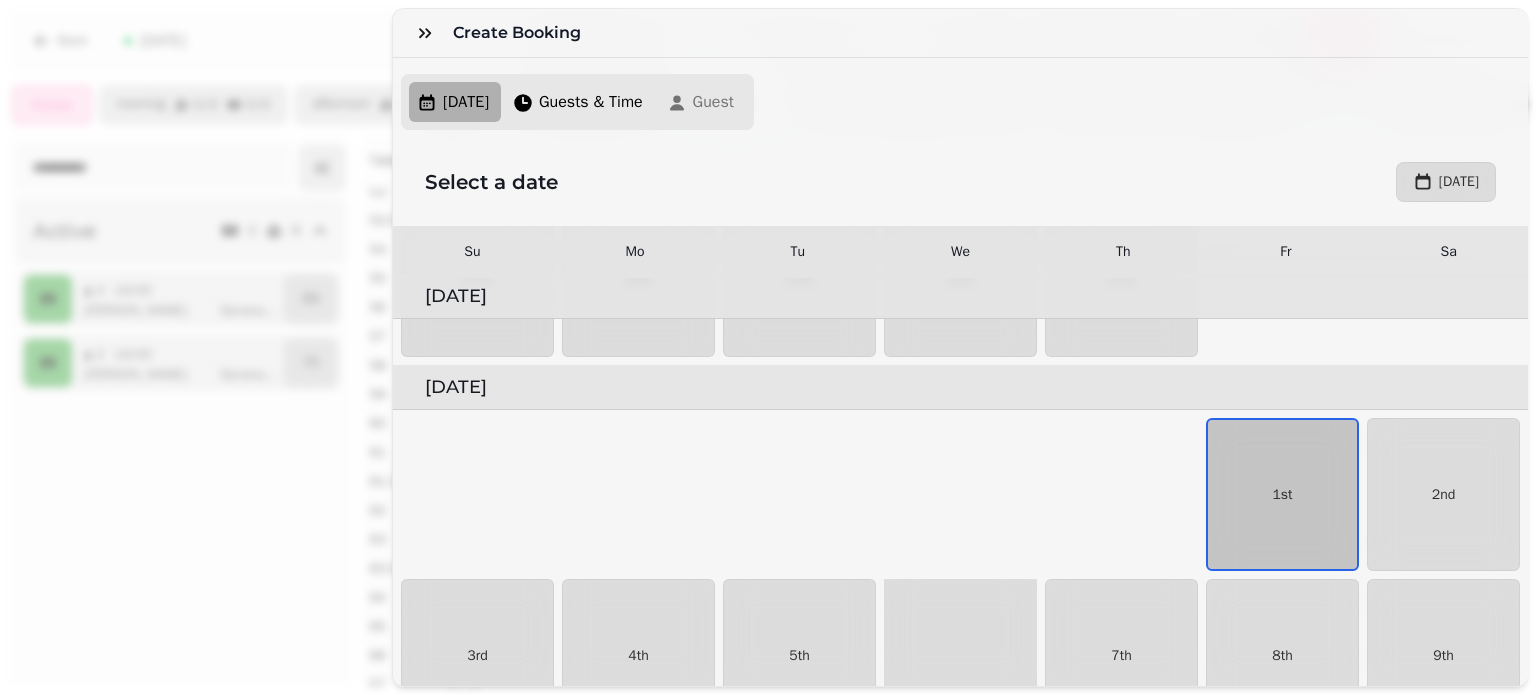 scroll, scrollTop: 808, scrollLeft: 0, axis: vertical 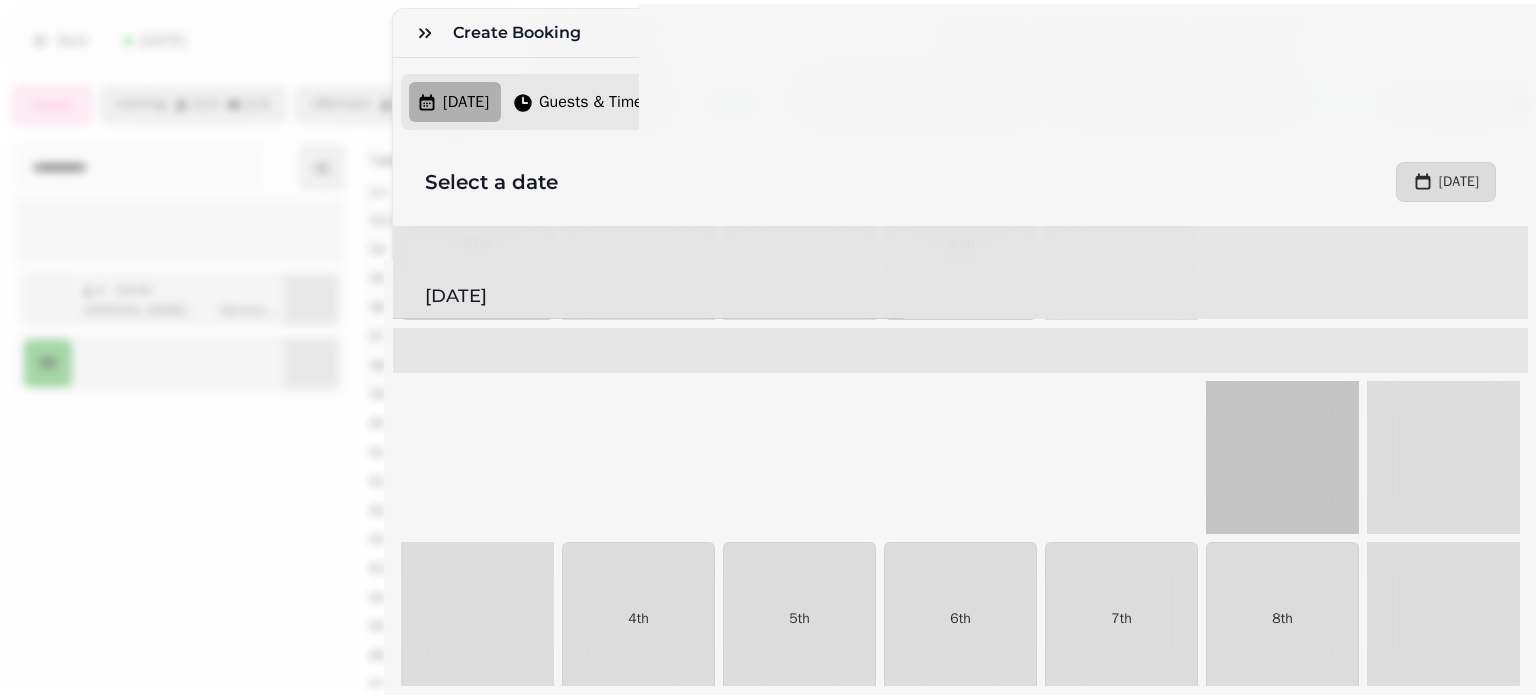 click on "Create Booking [DATE] Guests & Time Guest Select a date [DATE] Su Mo Tu We Th Fr Sa [DATE] 1st 2nd 3rd 4th 5th 6th 7th 8th 9th 10th 11th 12th 13th 14th 15th 16th 17th 18th 19th 20th 21st 22nd 23rd 24th 25th 26th 27th 28th 29th 30th [DATE] 1st 2nd 3rd 4th 5th 6th 7th 8th 9th 10th 11th 12th 13th 14th 15th 16th 17th 18th 19th 20th 21st 22nd 23rd 24th 25th 26th 27th 28th 29th 30th 31st [DATE] 1st 2nd 3rd 4th 5th 6th 7th 8th 9th 10th 11th 12th 13th 14th 15th 16th 17th 18th 19th 20th 21st 22nd 23rd 24th 25th 26th 27th 28th 29th [DATE] 1st 2nd 3rd 4th 5th 6th 7th 8th 9th 10th 11th 12th 13th 14th 15th 16th 17th 18th 19th 20th 21st 22nd 23rd 24th 25th 26th 27th 28th 29th 30th 31st [DATE] 1st 2nd 3rd 4th 5th 6th 7th 8th 9th 10th 11th 12th 13th 14th 15th 16th 17th 18th 19th 20th 21st 22nd 23rd 24th 25th 26th 27th 28th 29th [DATE] 1st 2nd 3rd 4th 5th 6th 7th 8th 9th 10th 11th 12th 13th 14th 15th 16th 17th 18th 19th 20th 21st 22nd 23rd 24th 25th 26th 1st" at bounding box center [768, 363] 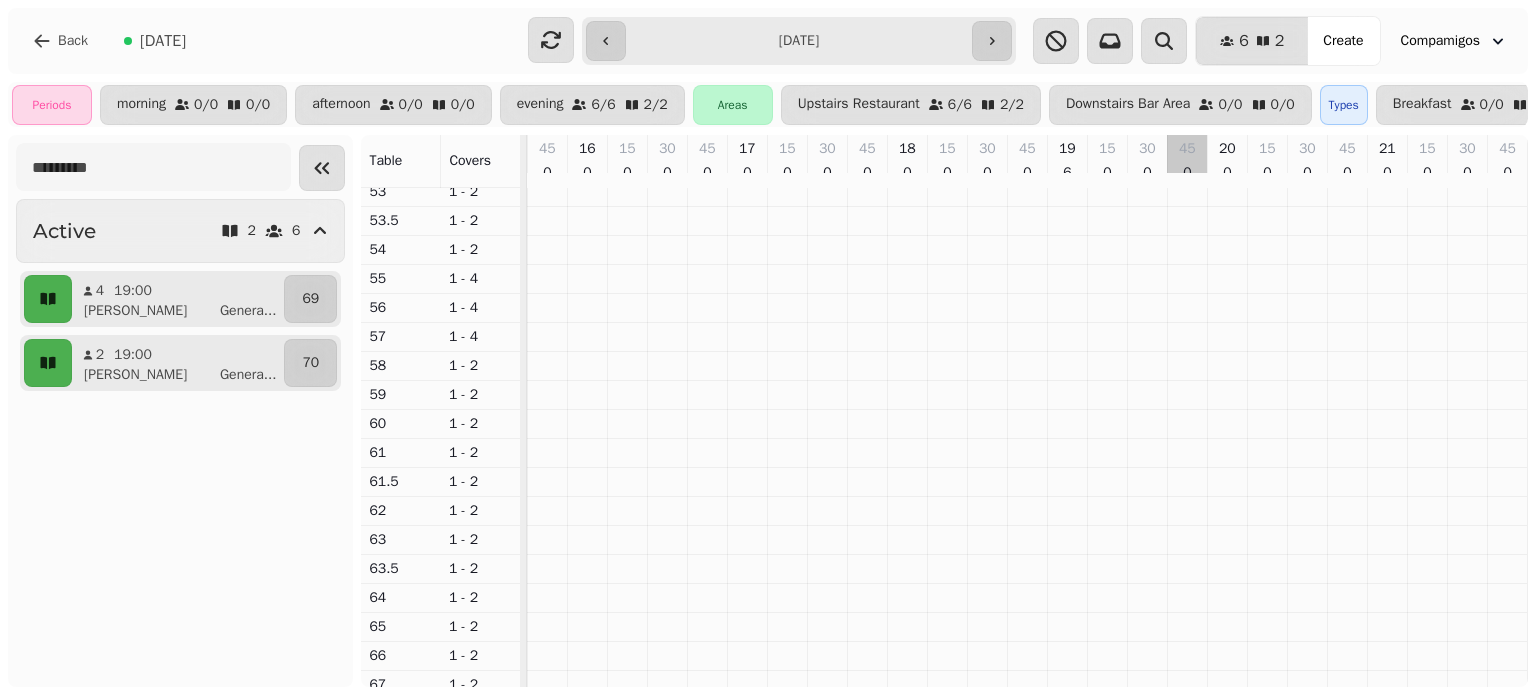 scroll, scrollTop: 276, scrollLeft: 935, axis: both 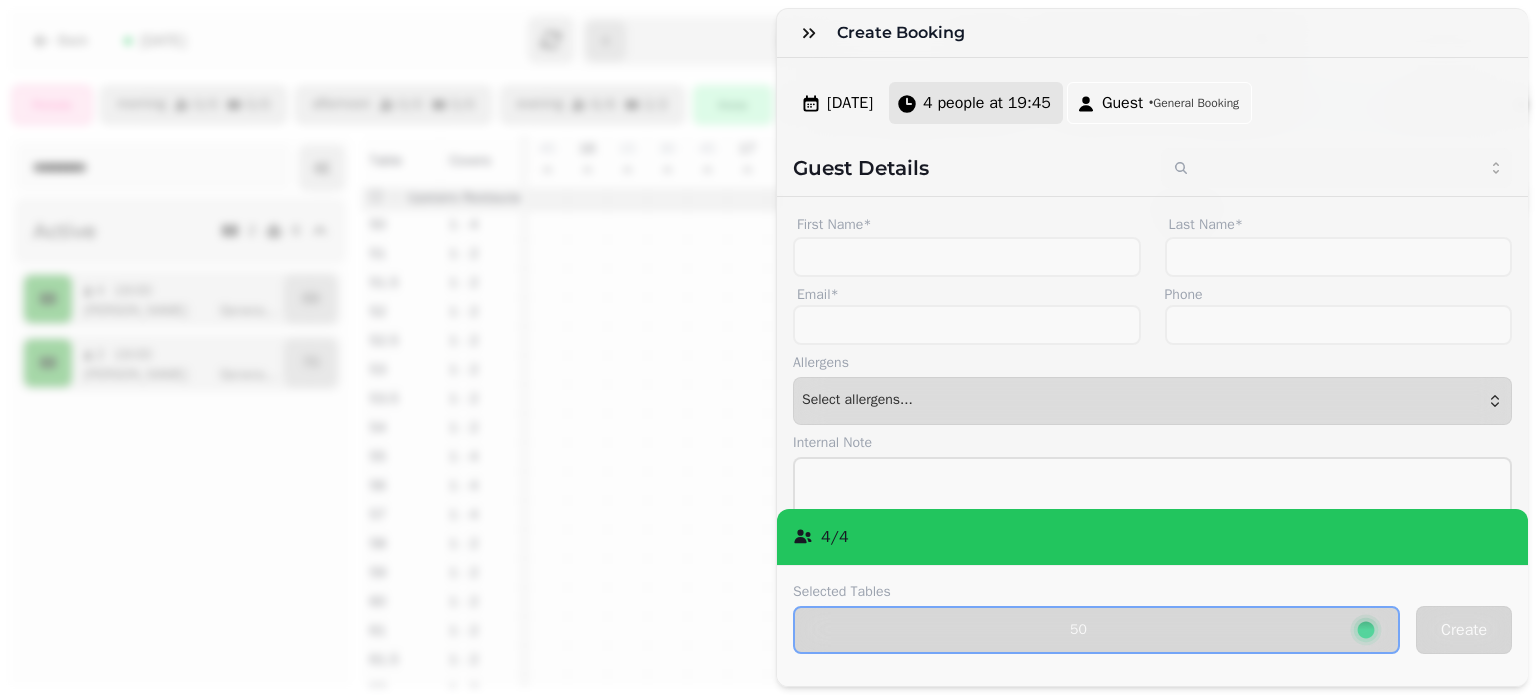 click on "4 people at 19:45" at bounding box center [987, 103] 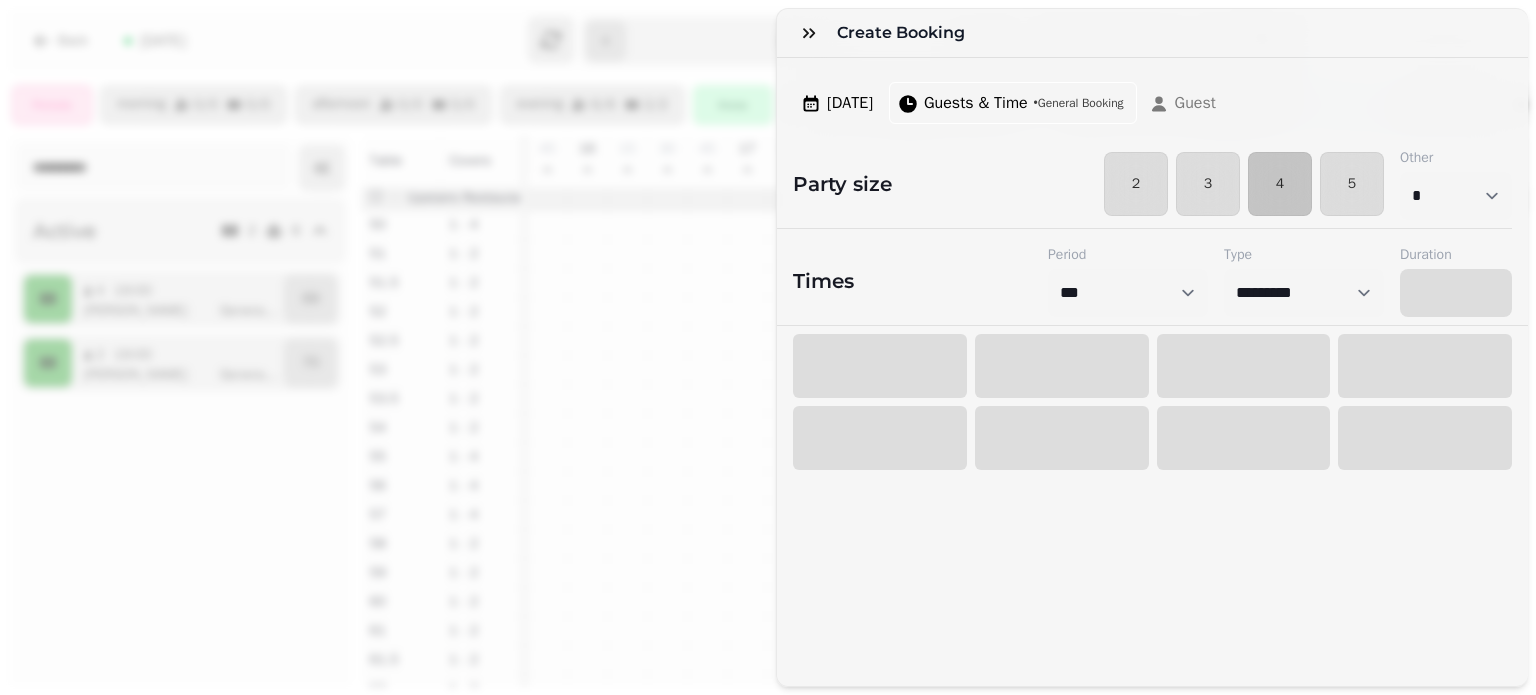 select on "****" 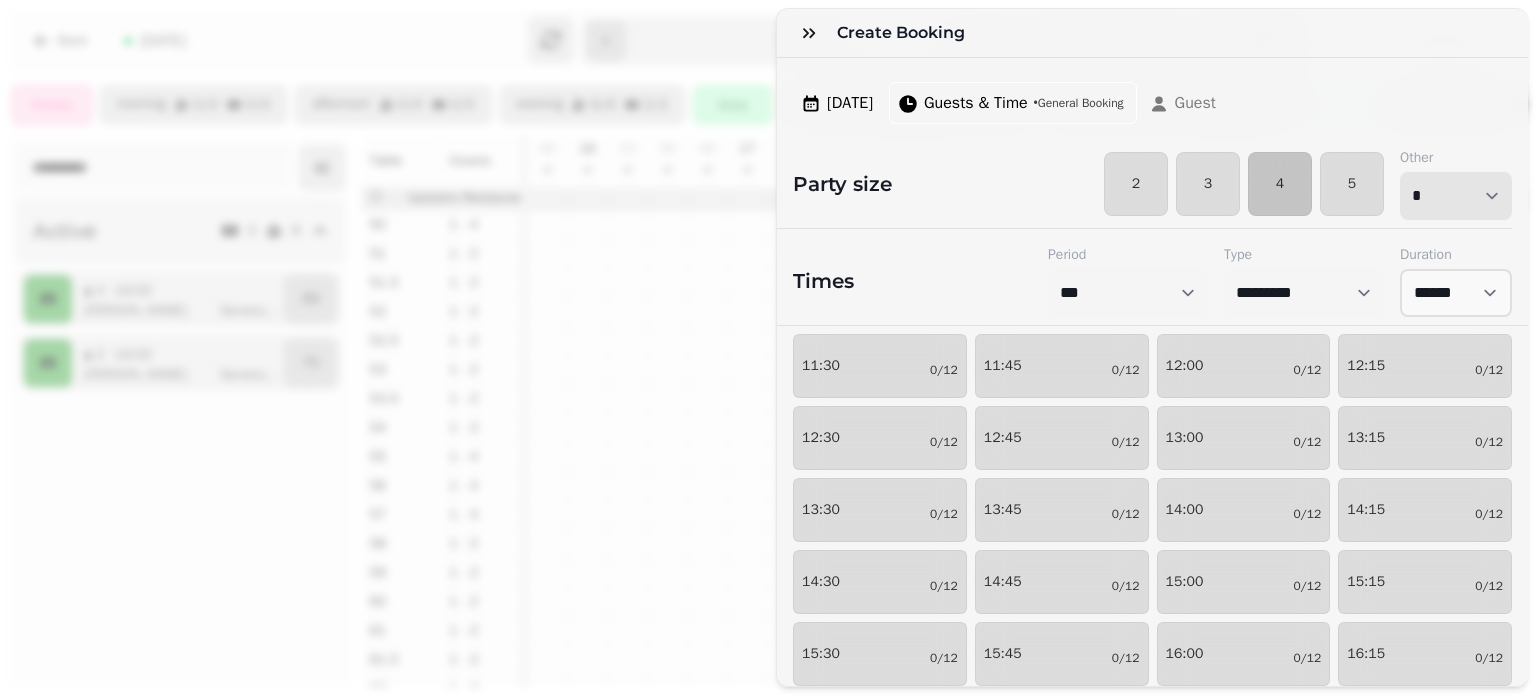 click on "* * * * * * * * * ** ** ** ** ** ** ** ** ** ** ** ** ** ** ** ** ** ** ** ** ** ** ** ** ** ** ** ** ** ** ** ** ** ** ** ** ** ** ** ** ** ** ** ** ** ** ** ** ** ** ** ** ** ** ** ** ** ** ** ** ** ** ** ** ** ** ** ** ** ** ** ** ** ** ** ** ** ** ** ** ** ** ** ** ** ** ** ** ** ** *** *** *** *** *** *** *** *** *** *** *** *** *** *** *** *** *** *** *** *** ***" at bounding box center [1456, 196] 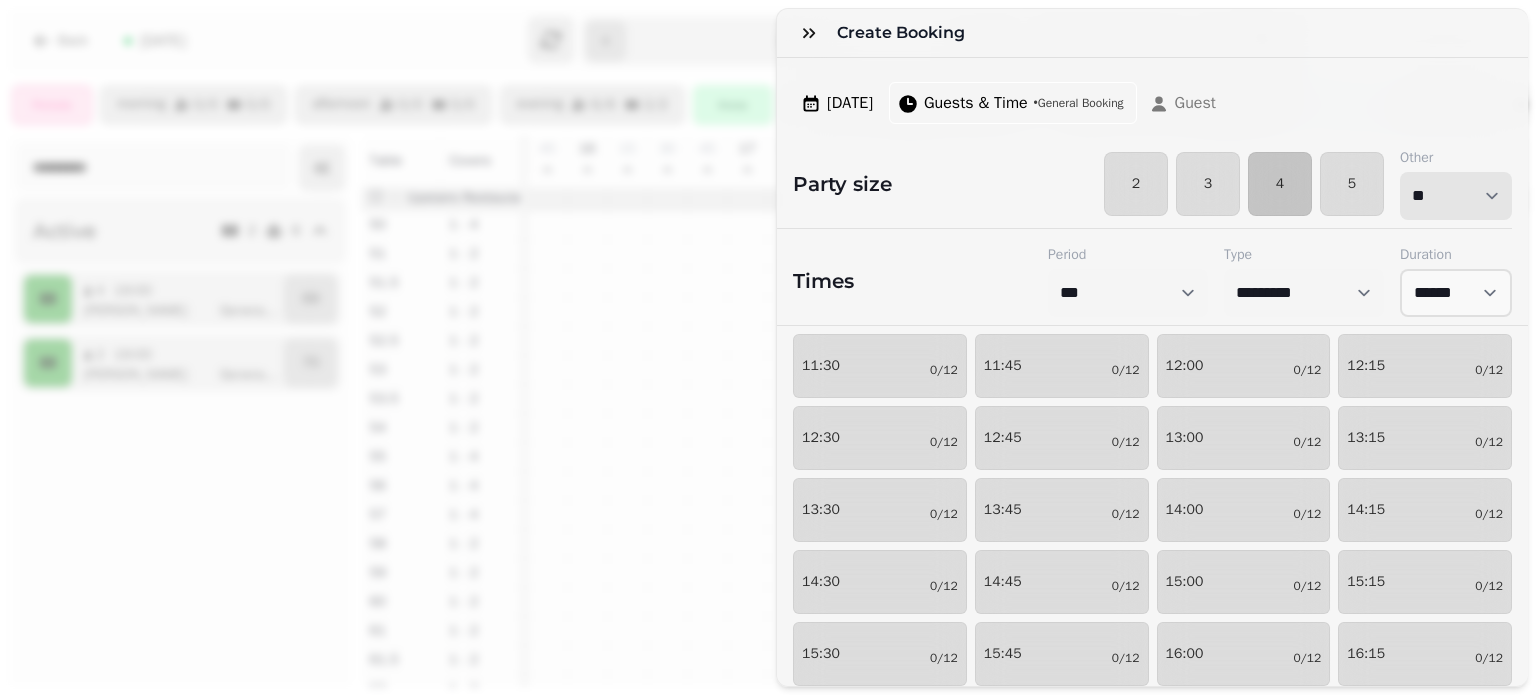 click on "* * * * * * * * * ** ** ** ** ** ** ** ** ** ** ** ** ** ** ** ** ** ** ** ** ** ** ** ** ** ** ** ** ** ** ** ** ** ** ** ** ** ** ** ** ** ** ** ** ** ** ** ** ** ** ** ** ** ** ** ** ** ** ** ** ** ** ** ** ** ** ** ** ** ** ** ** ** ** ** ** ** ** ** ** ** ** ** ** ** ** ** ** ** ** *** *** *** *** *** *** *** *** *** *** *** *** *** *** *** *** *** *** *** *** ***" at bounding box center (1456, 196) 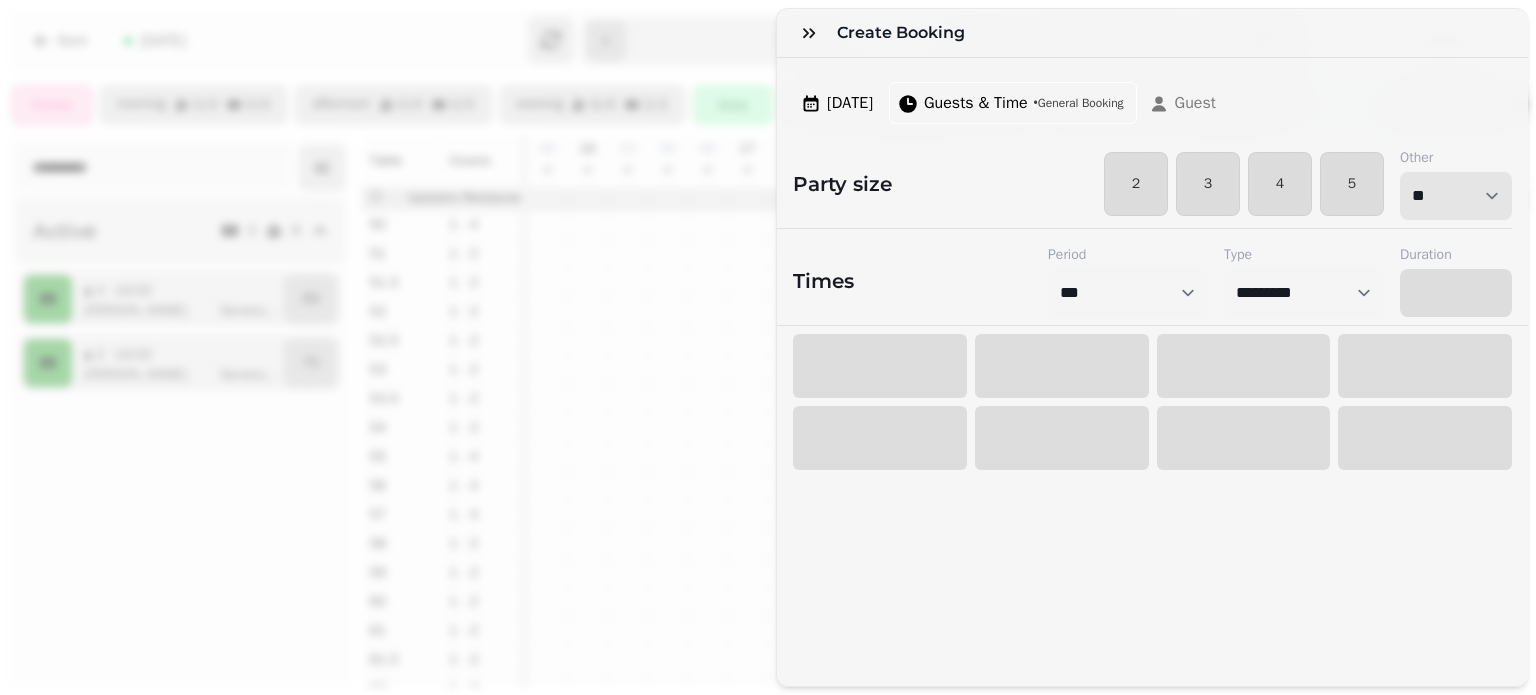 select on "****" 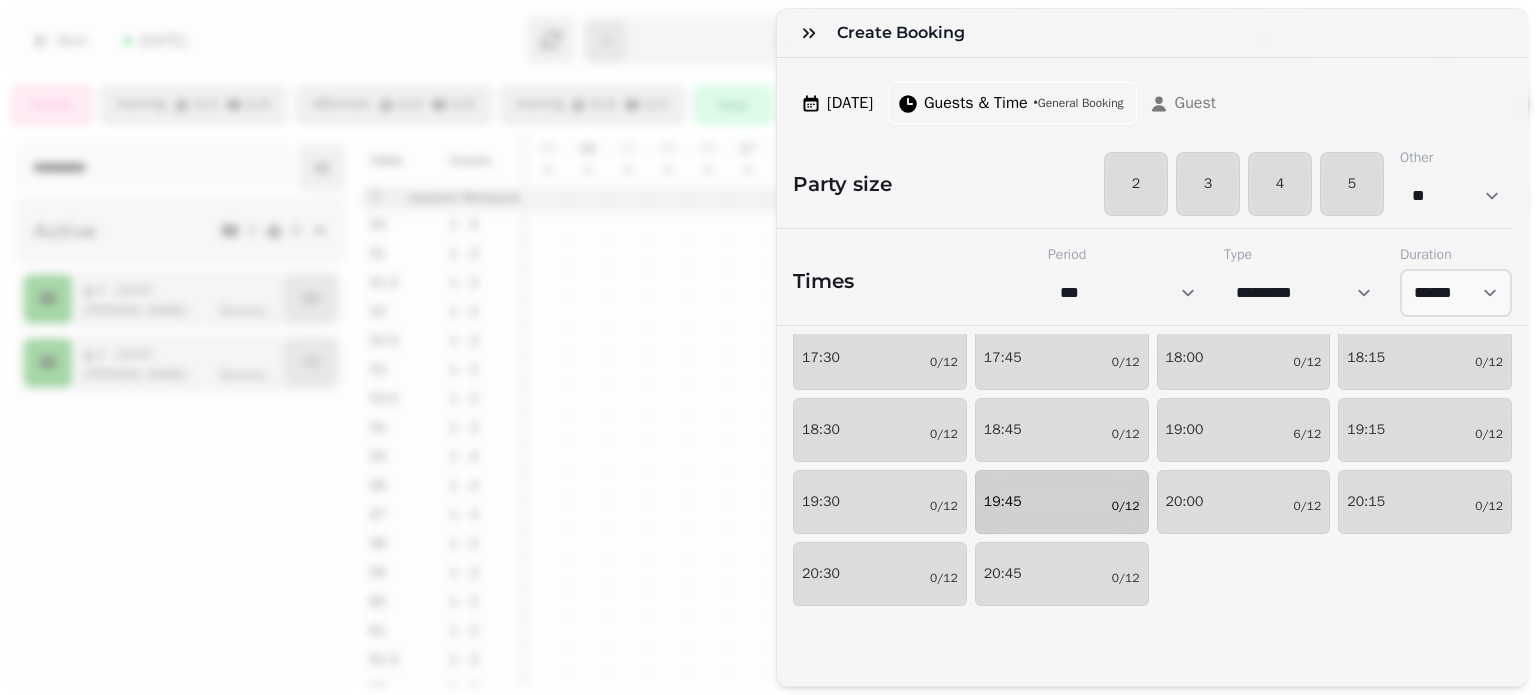 click on "19:45 0/12" at bounding box center [1062, 502] 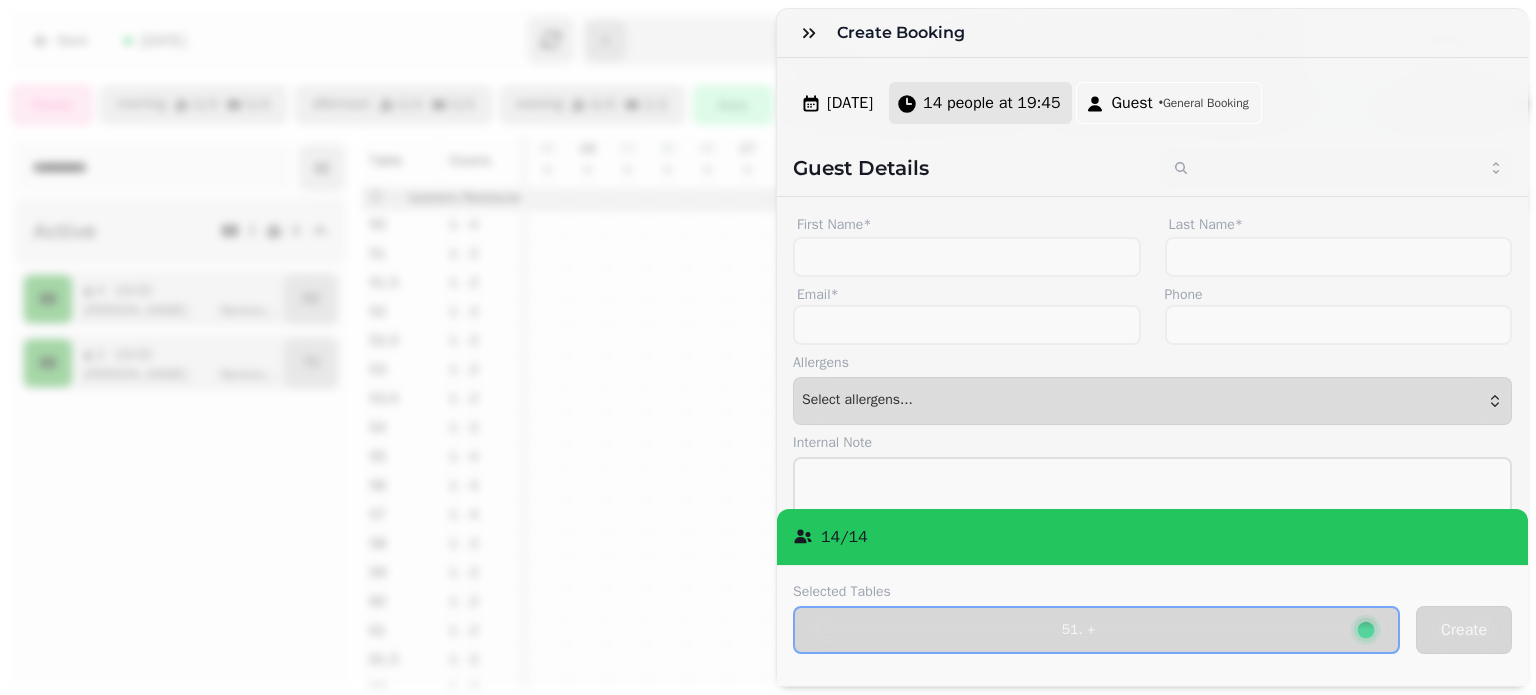 click on "14 people at 19:45" at bounding box center (991, 103) 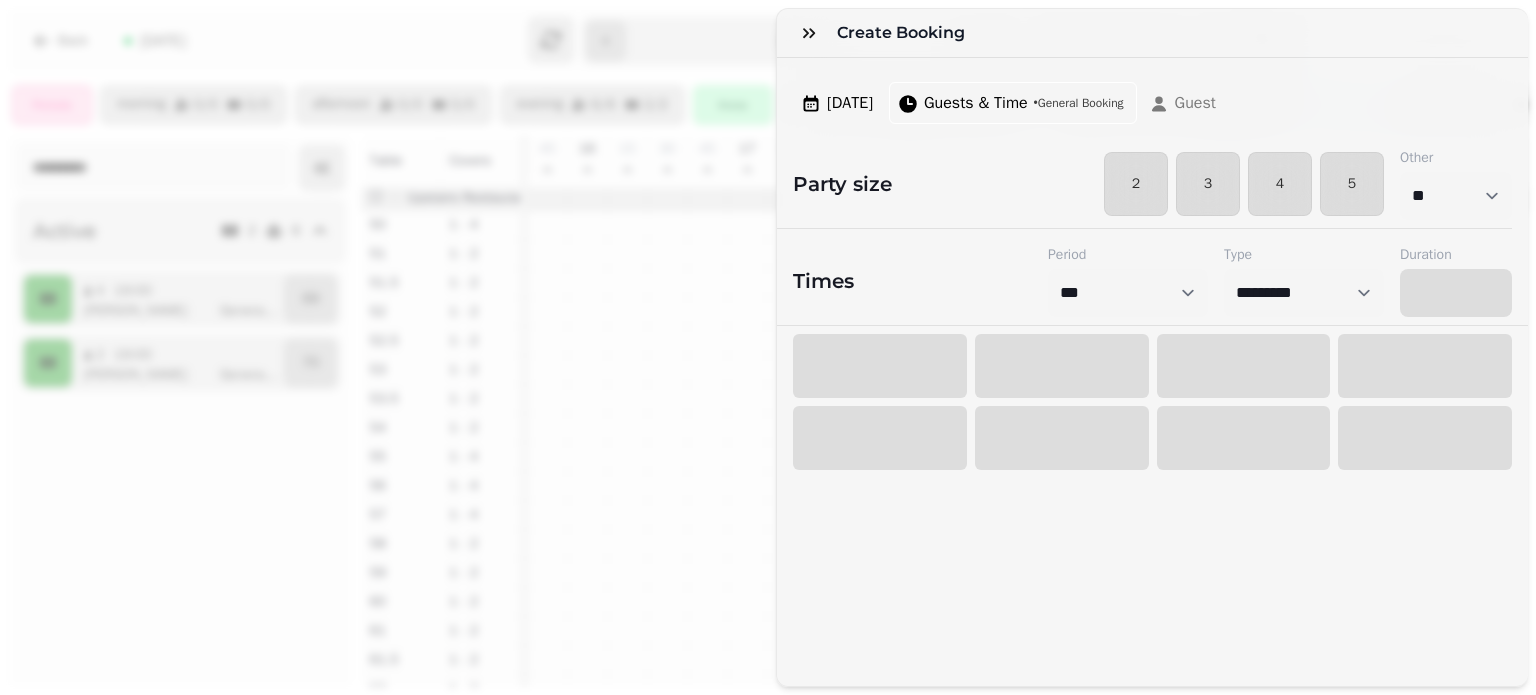 select on "****" 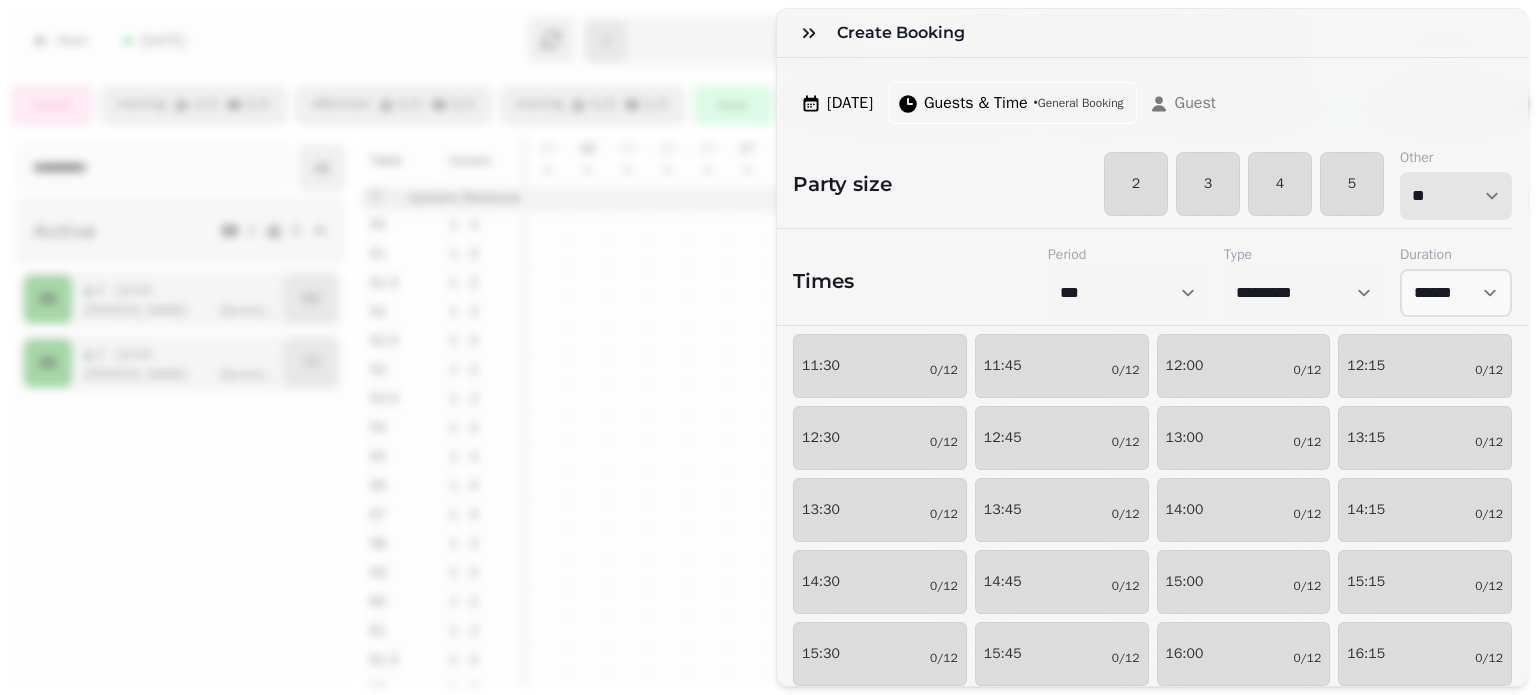 click on "* * * * * * * * * ** ** ** ** ** ** ** ** ** ** ** ** ** ** ** ** ** ** ** ** ** ** ** ** ** ** ** ** ** ** ** ** ** ** ** ** ** ** ** ** ** ** ** ** ** ** ** ** ** ** ** ** ** ** ** ** ** ** ** ** ** ** ** ** ** ** ** ** ** ** ** ** ** ** ** ** ** ** ** ** ** ** ** ** ** ** ** ** ** ** *** *** *** *** *** *** *** *** *** *** *** *** *** *** *** *** *** *** *** *** ***" at bounding box center [1456, 196] 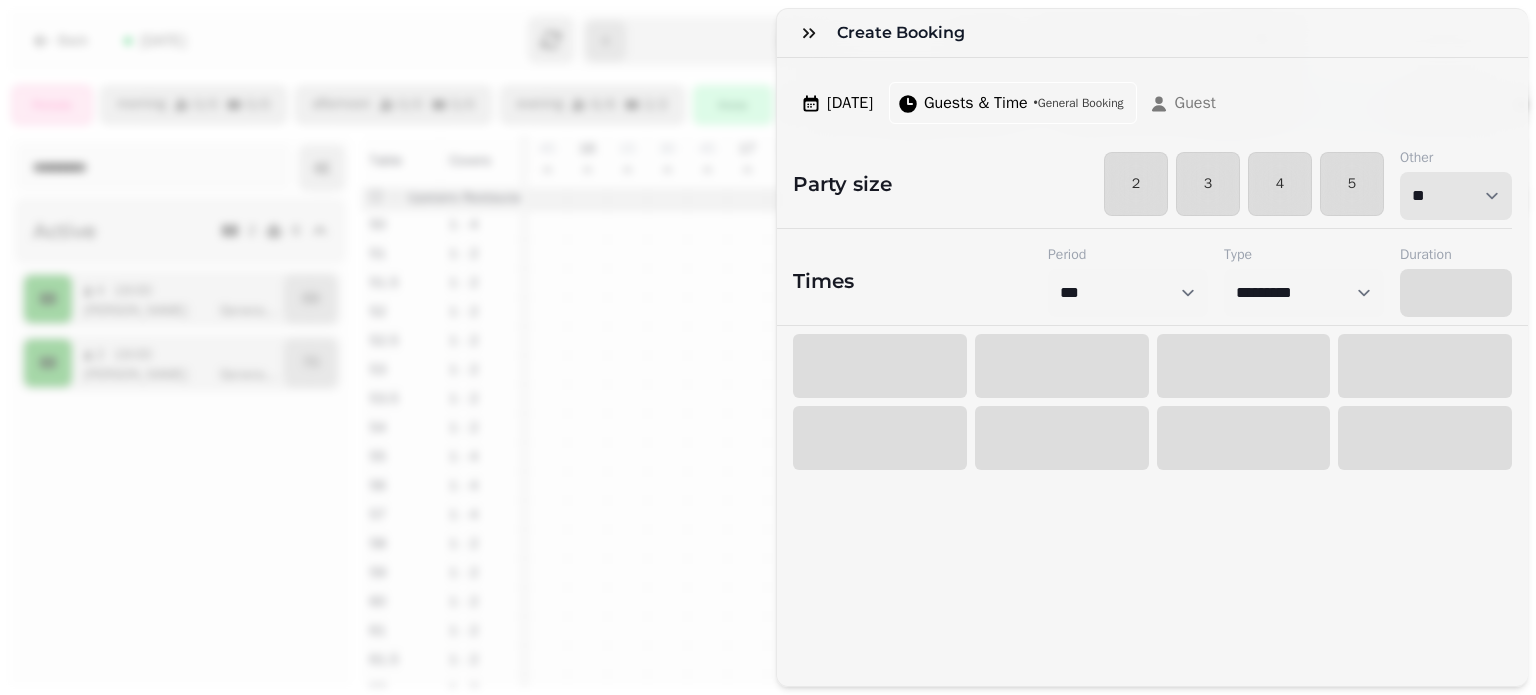 select on "****" 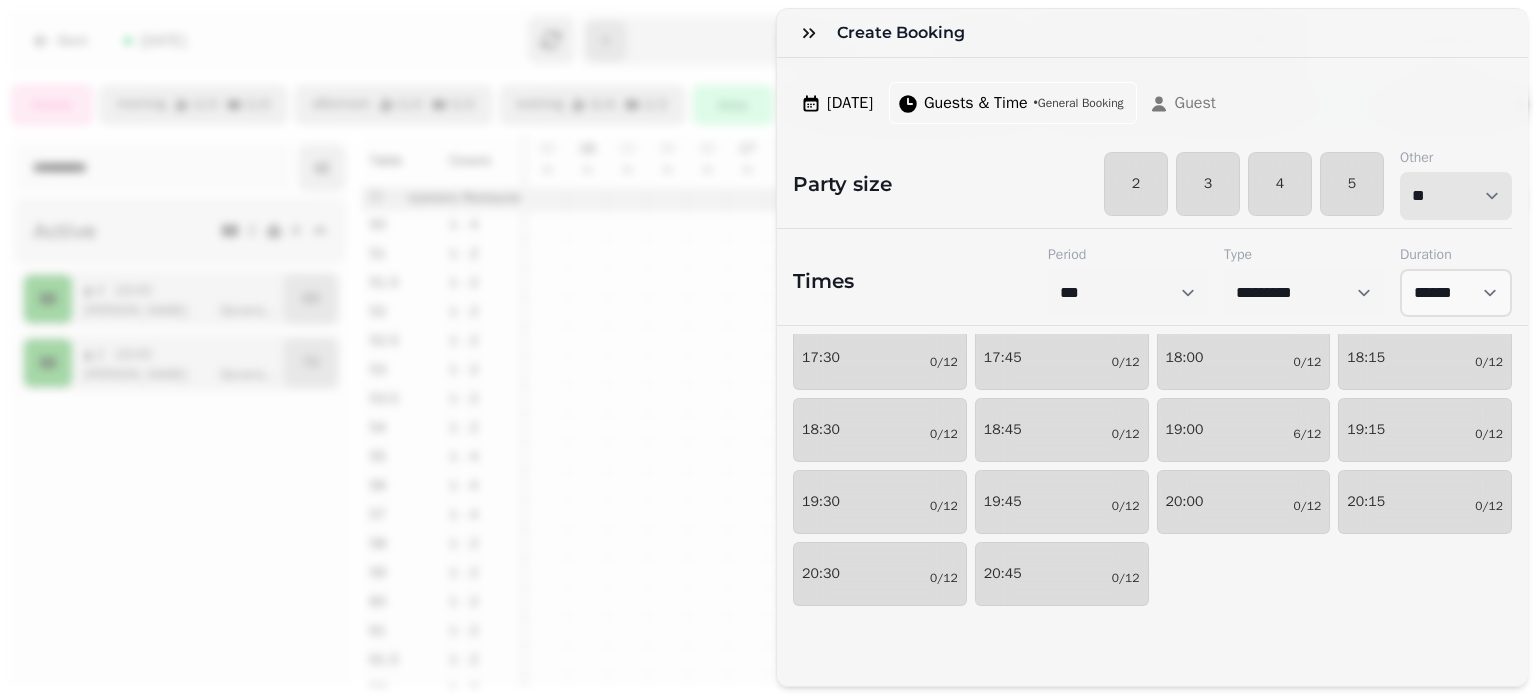 click on "* * * * * * * * * ** ** ** ** ** ** ** ** ** ** ** ** ** ** ** ** ** ** ** ** ** ** ** ** ** ** ** ** ** ** ** ** ** ** ** ** ** ** ** ** ** ** ** ** ** ** ** ** ** ** ** ** ** ** ** ** ** ** ** ** ** ** ** ** ** ** ** ** ** ** ** ** ** ** ** ** ** ** ** ** ** ** ** ** ** ** ** ** ** ** *** *** *** *** *** *** *** *** *** *** *** *** *** *** *** *** *** *** *** *** ***" at bounding box center [1456, 196] 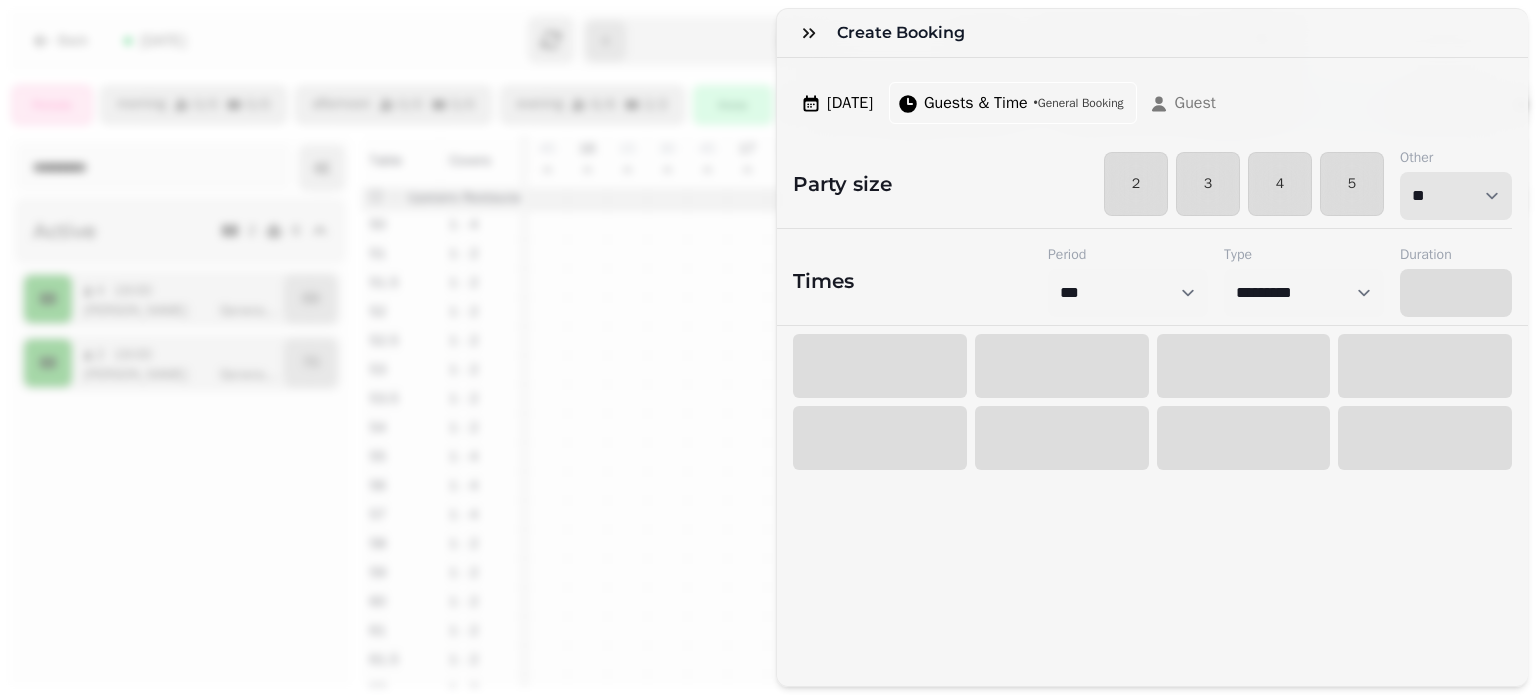 select on "****" 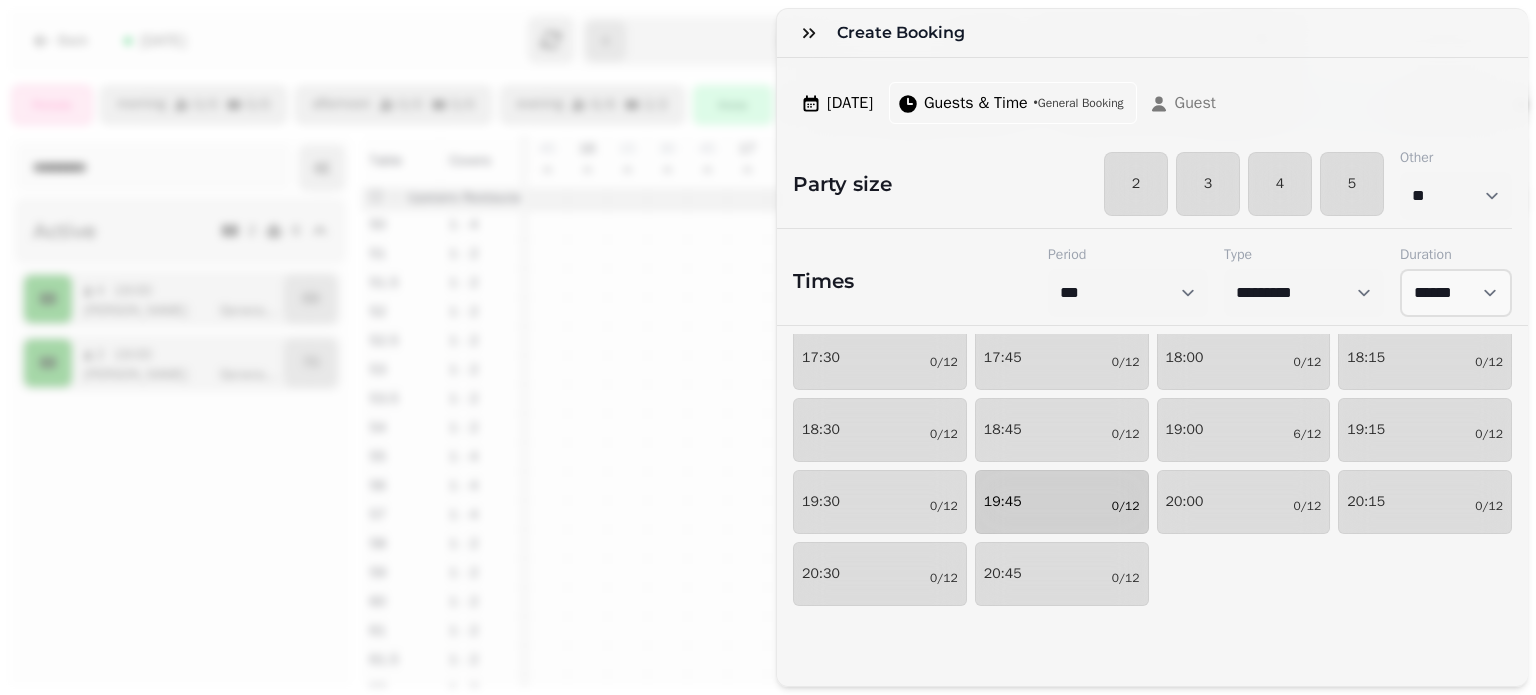 click on "19:45 0/12" at bounding box center (1062, 502) 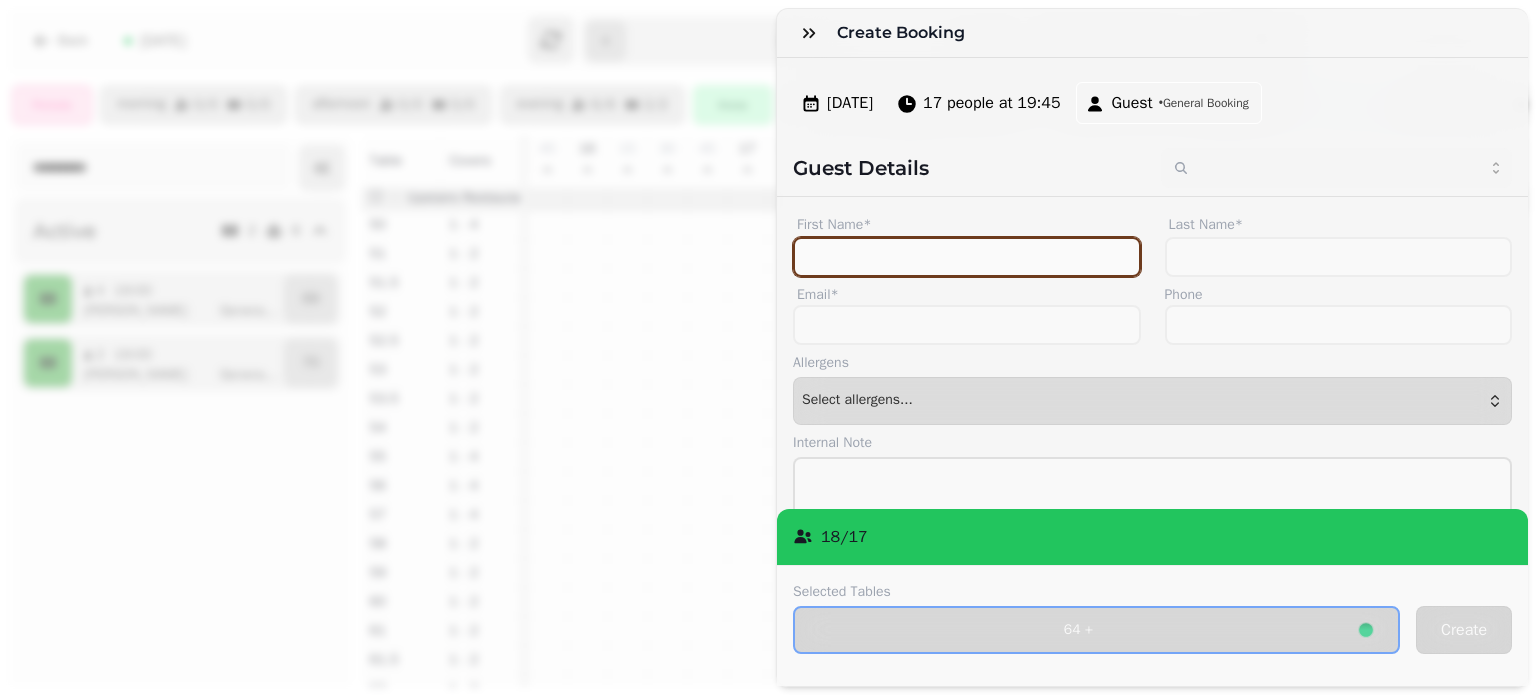 click on "First Name*" at bounding box center [967, 257] 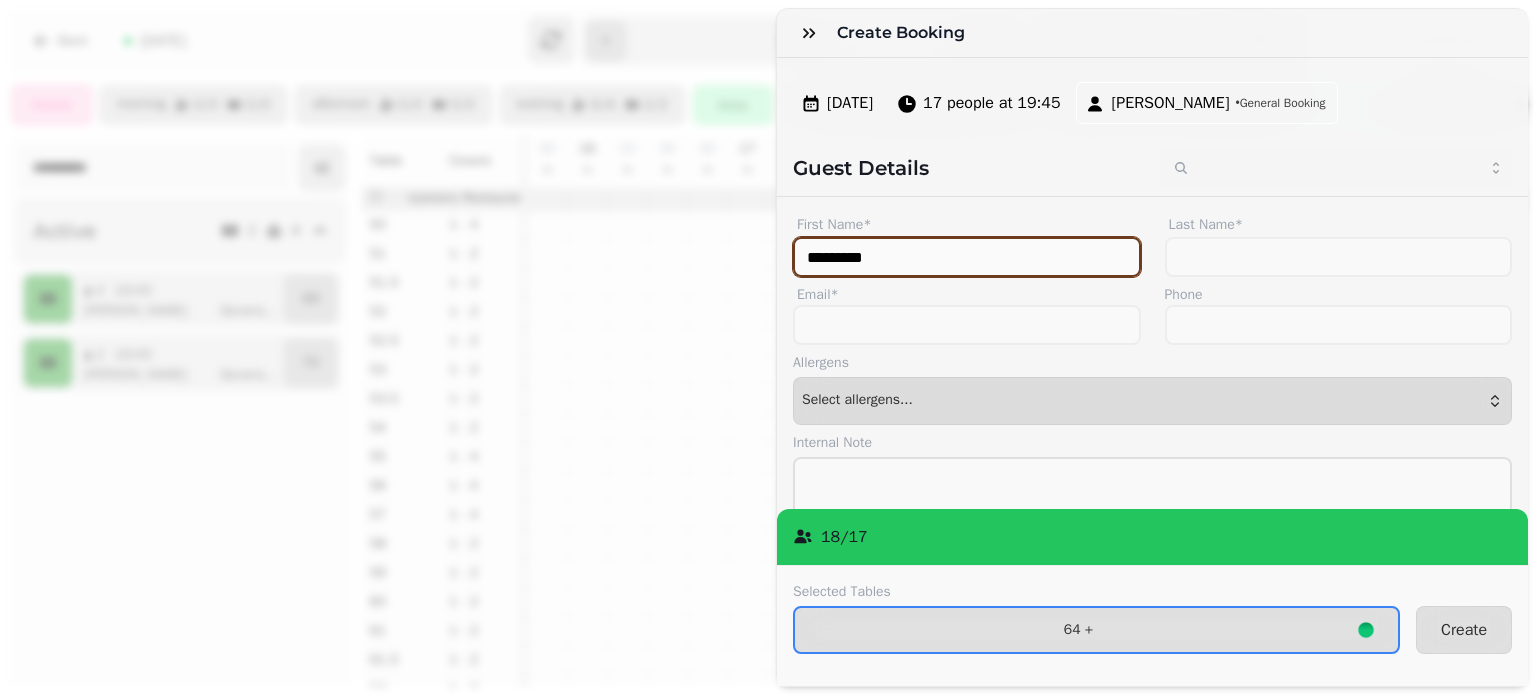 type on "*********" 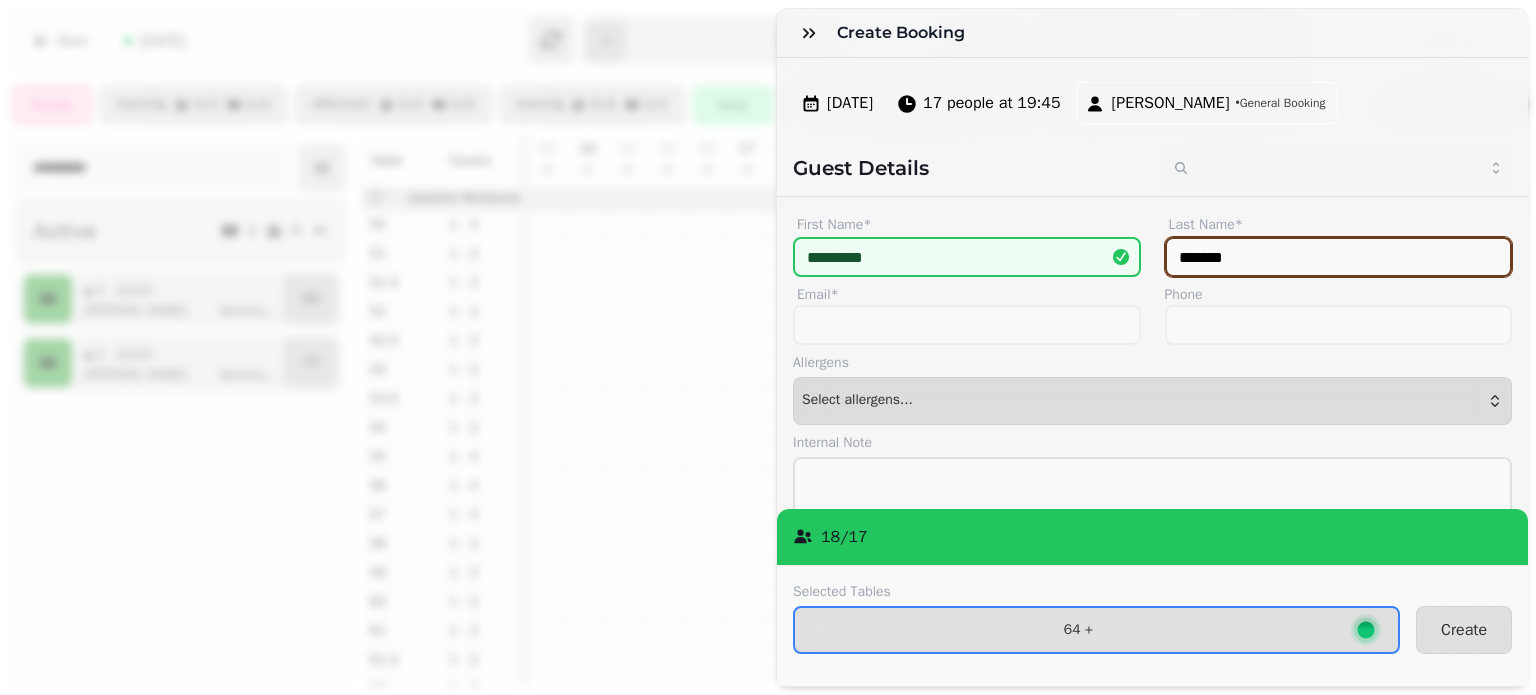 type on "*******" 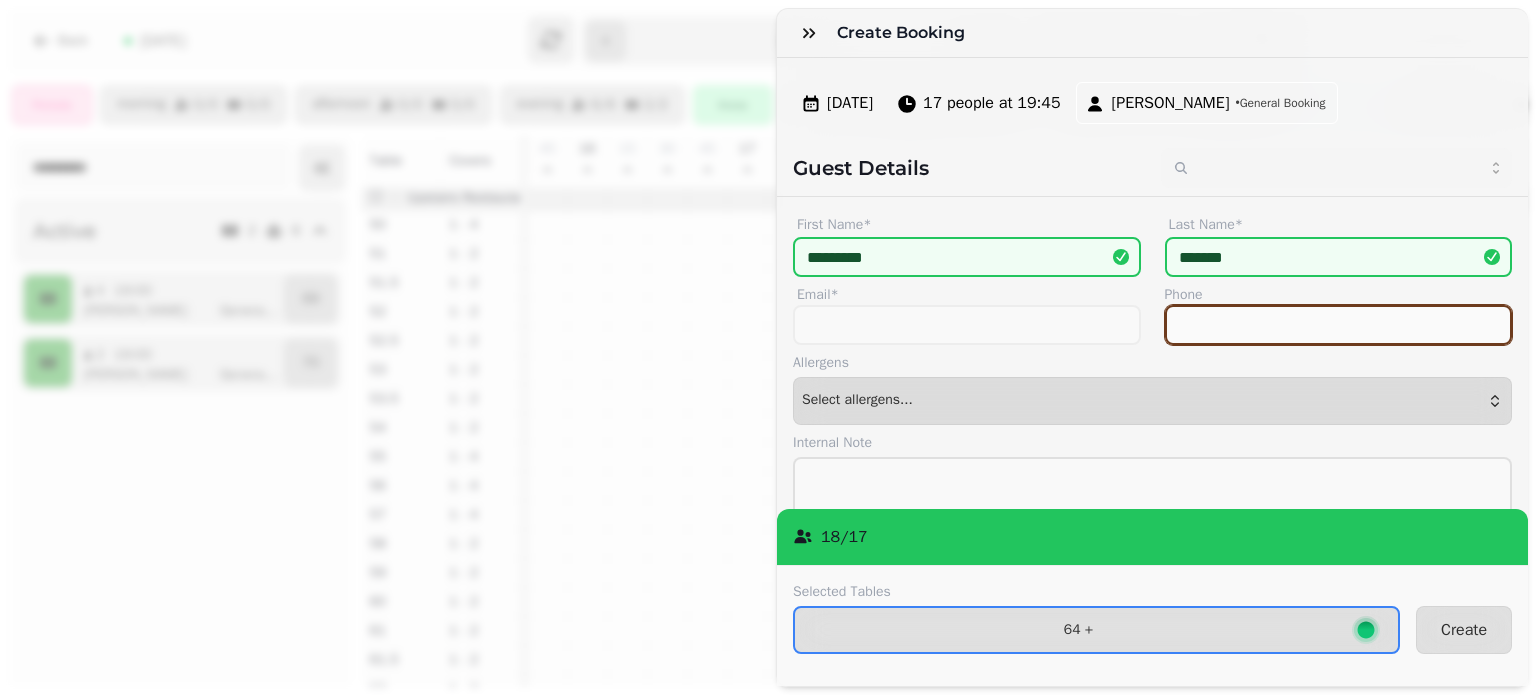 click on "Phone" at bounding box center [1339, 325] 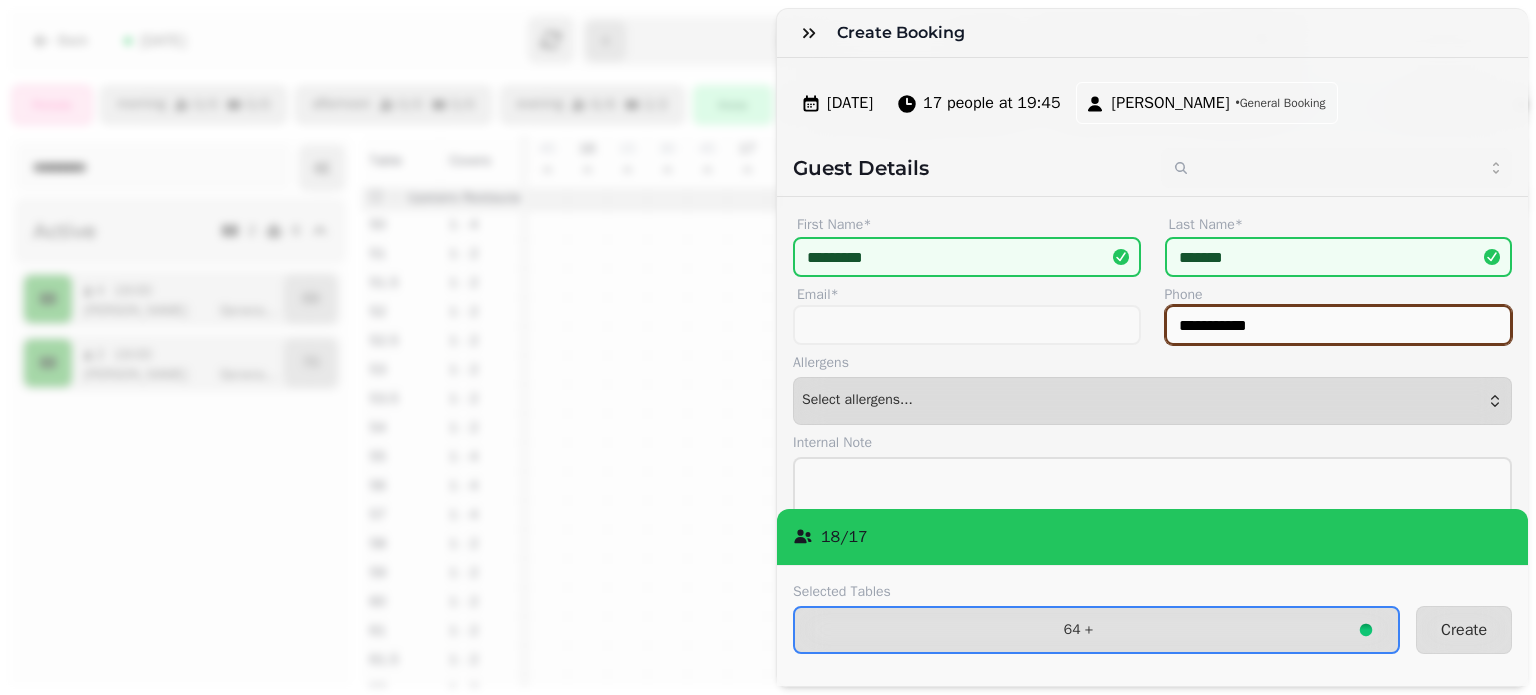 type on "**********" 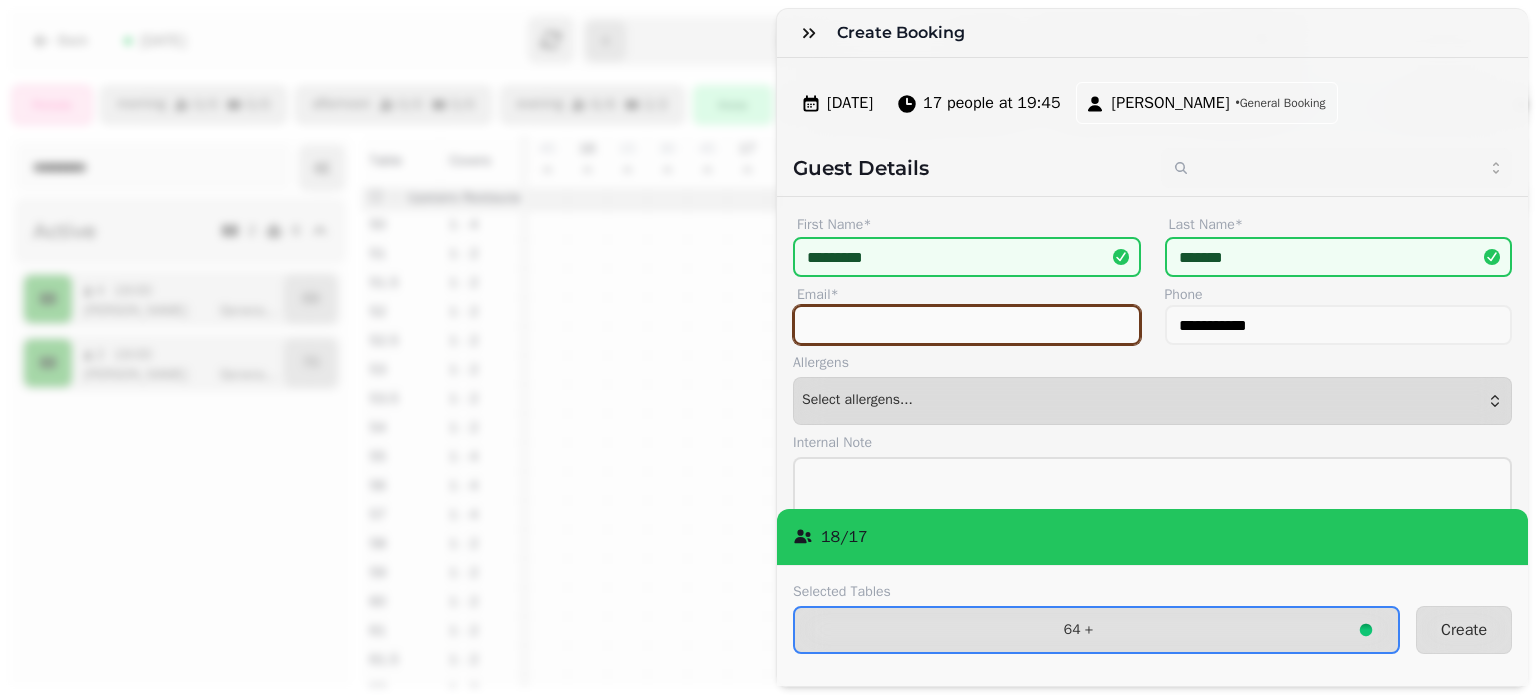 click on "Email*" at bounding box center [967, 325] 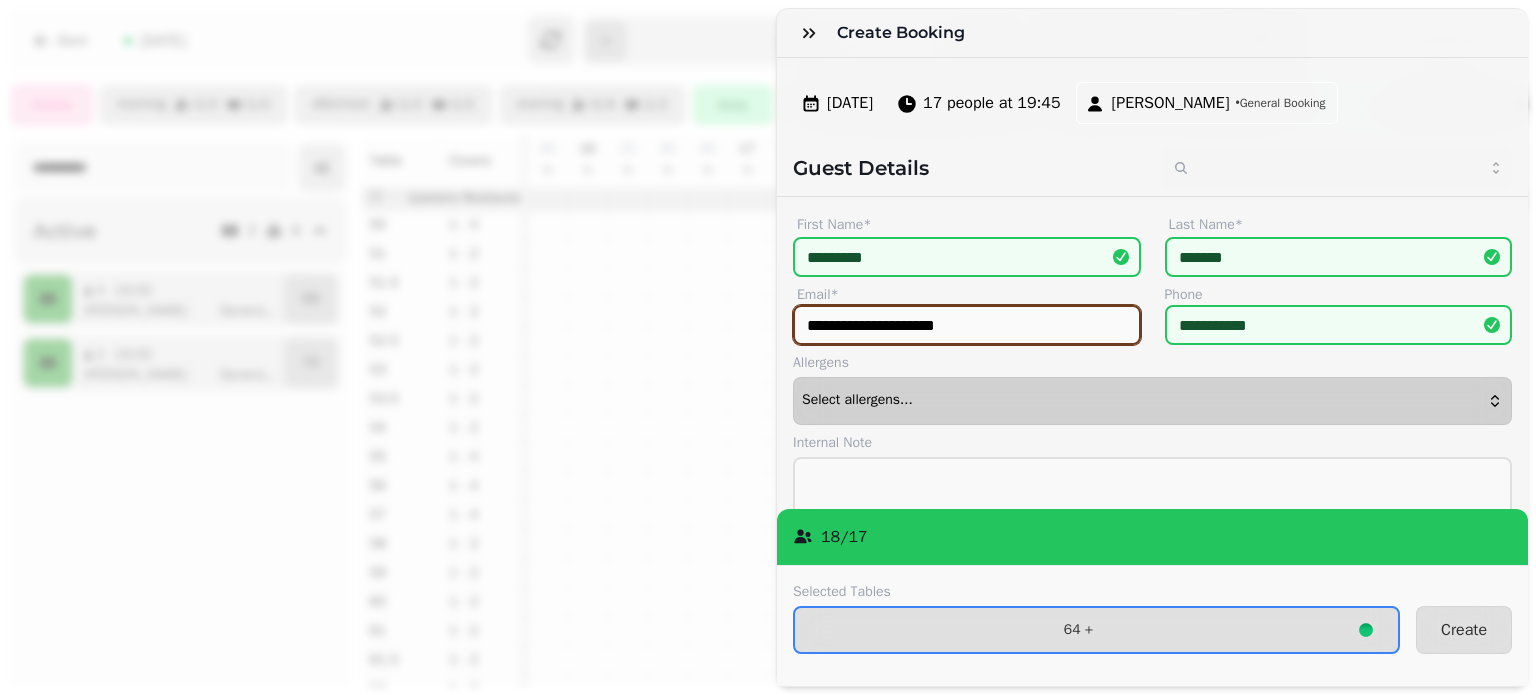 type on "**********" 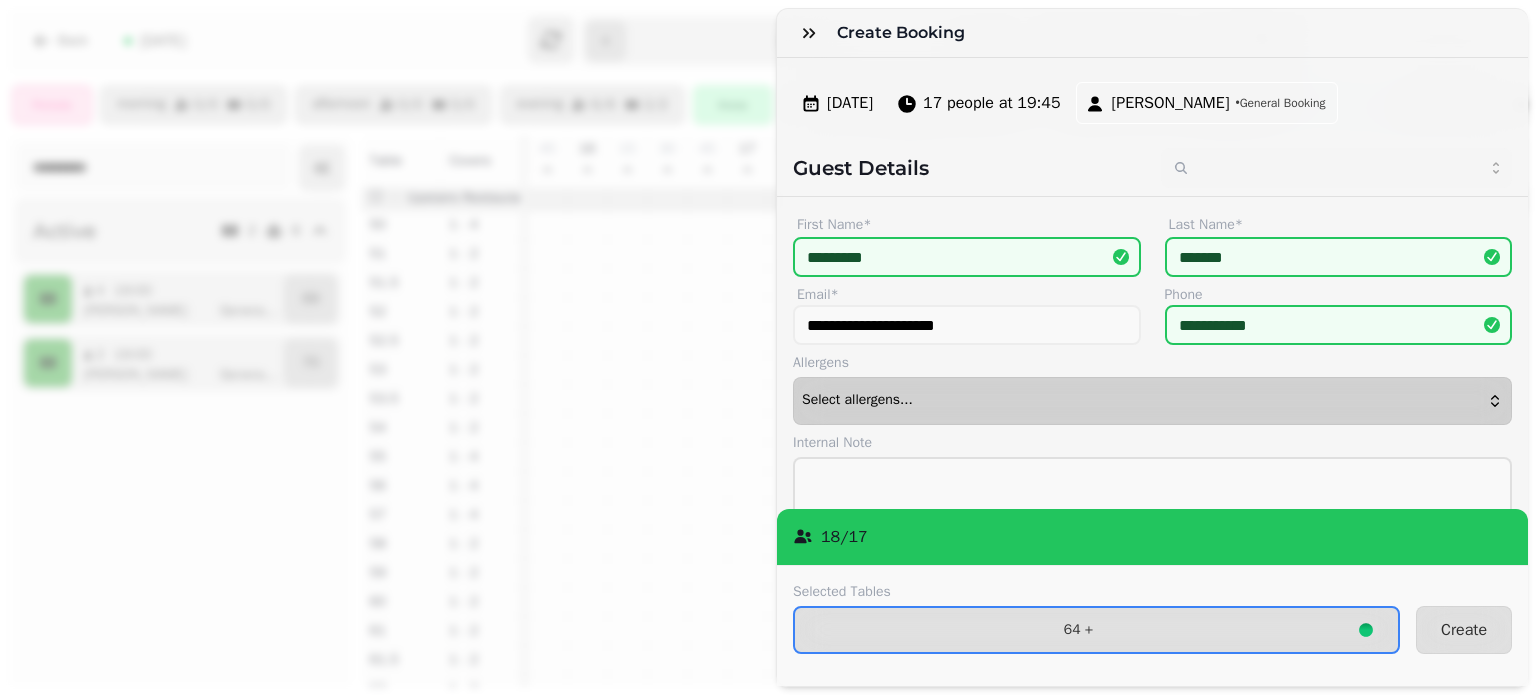 click on "Select allergens..." at bounding box center (1152, 401) 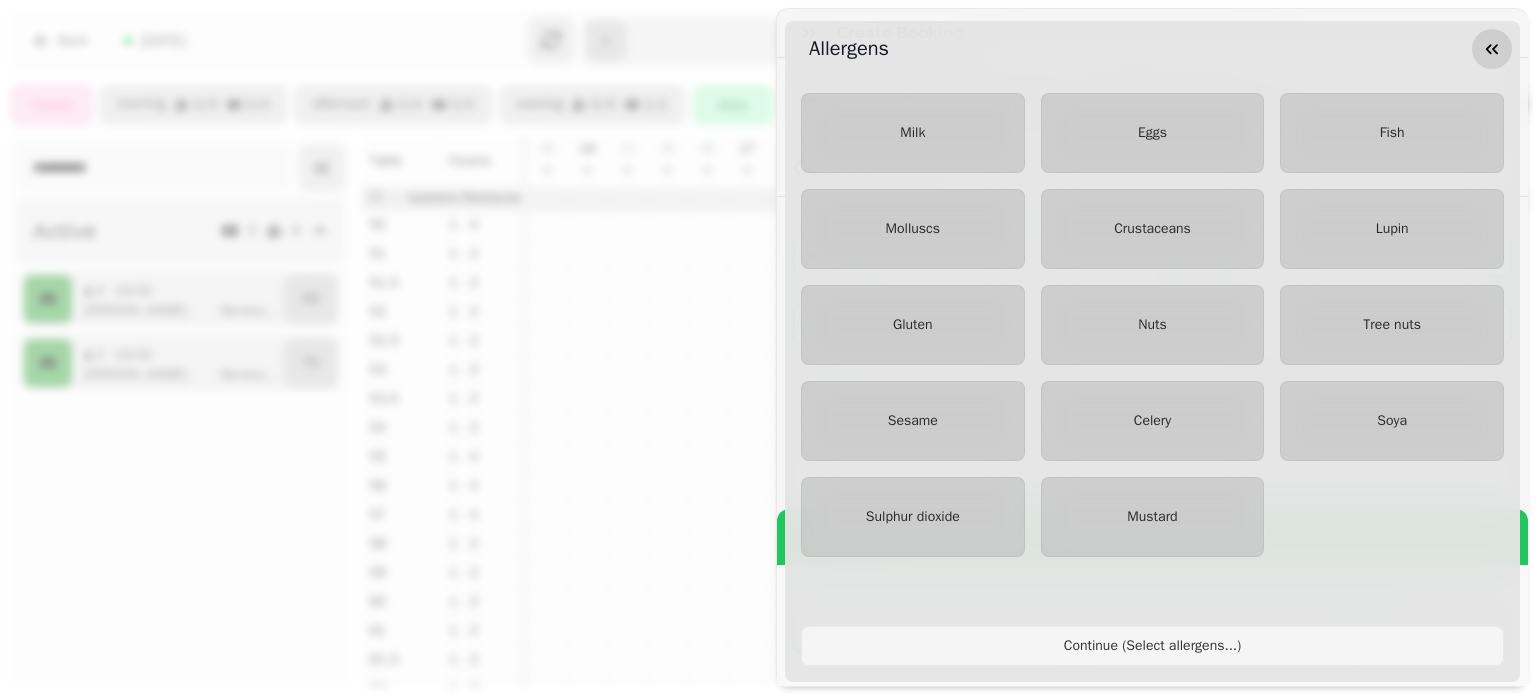 click 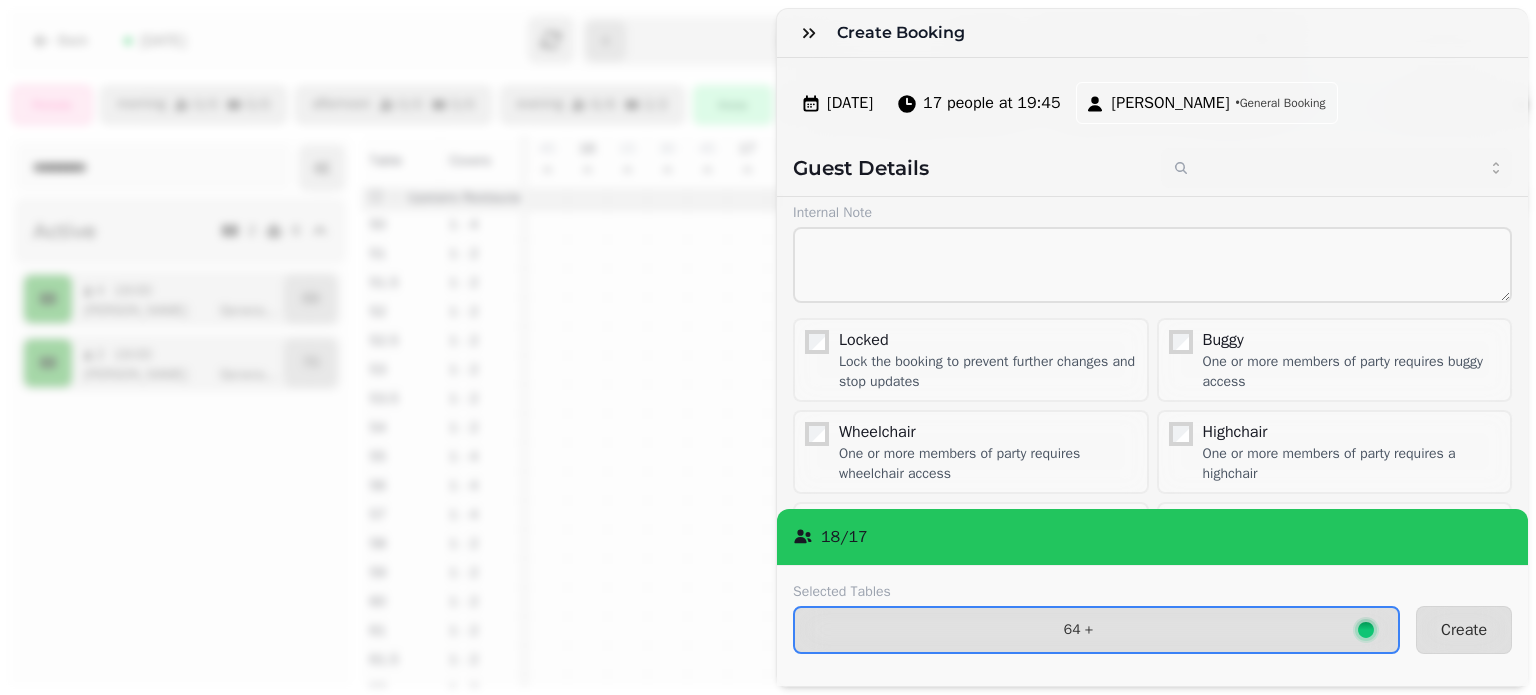 scroll, scrollTop: 222, scrollLeft: 0, axis: vertical 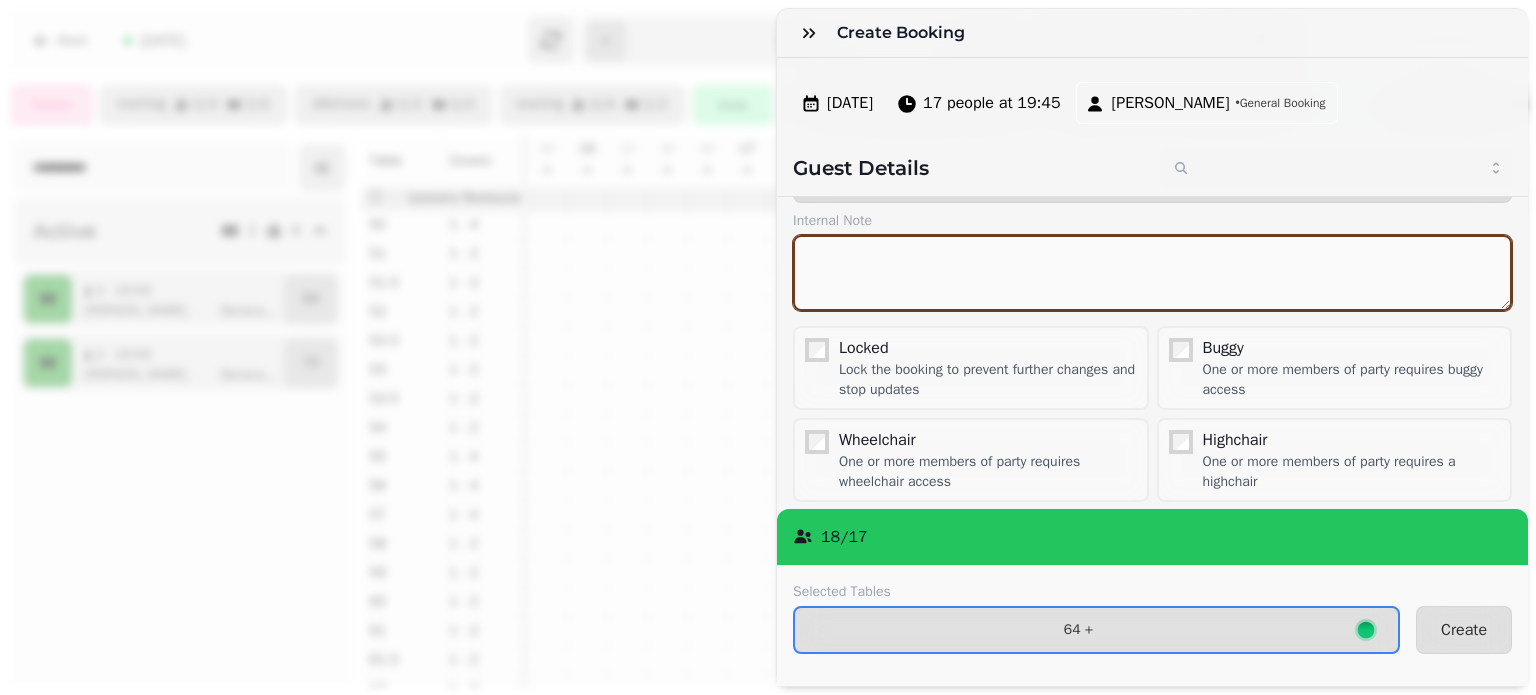 click at bounding box center (1152, 273) 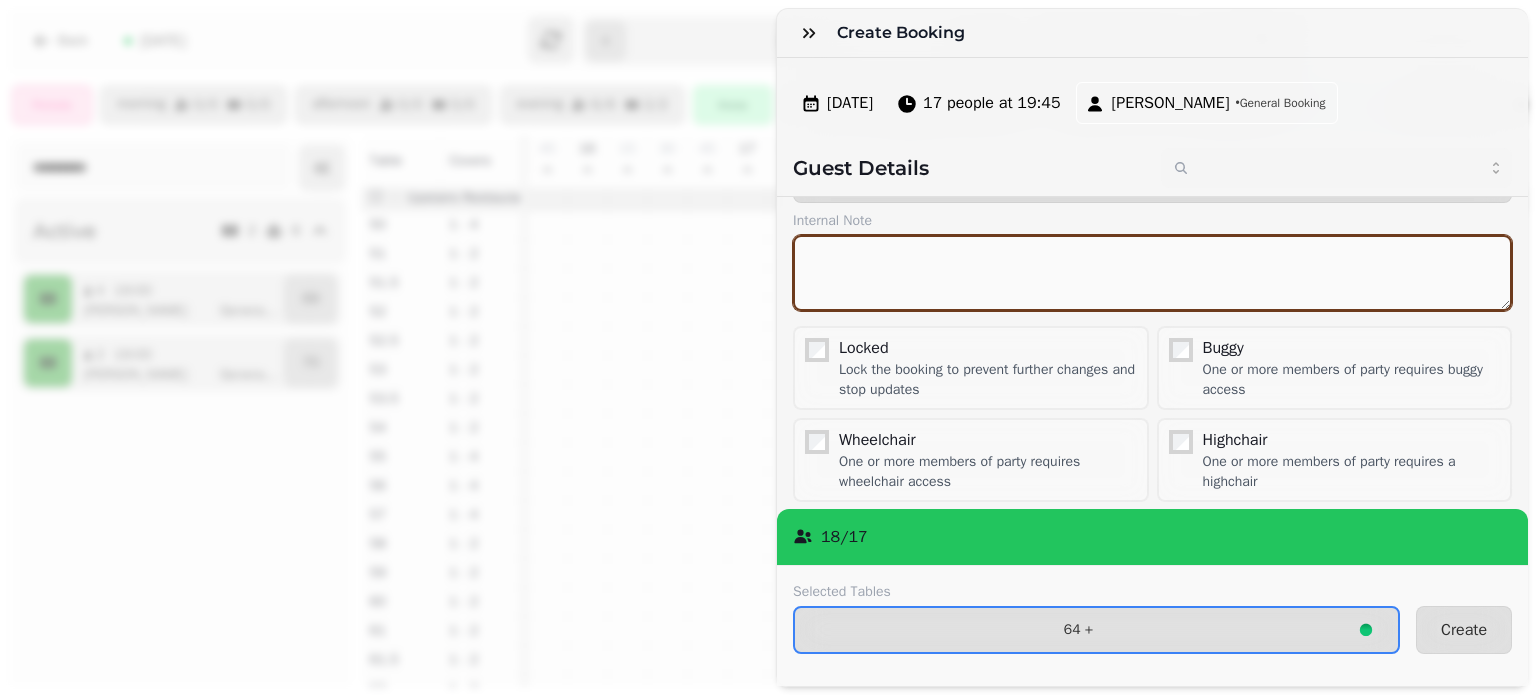 type on "*" 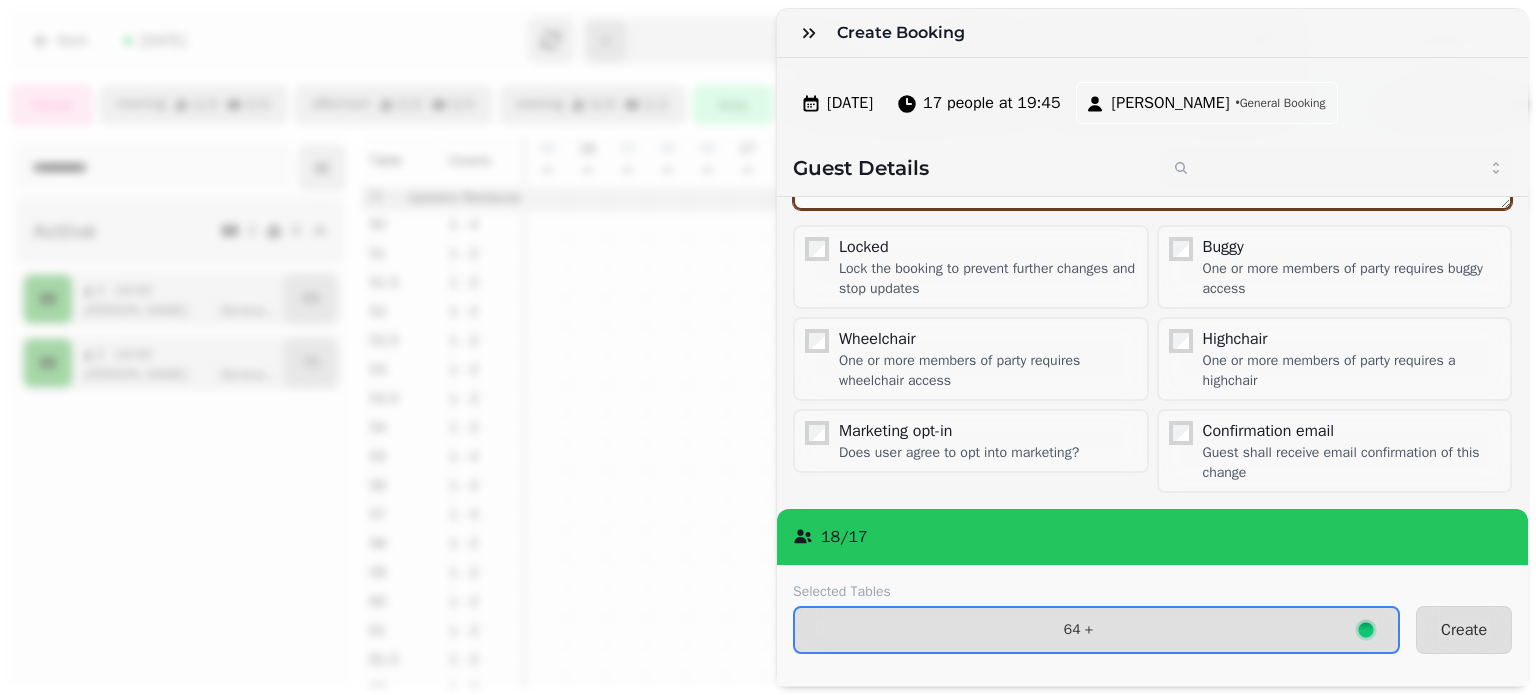 scroll, scrollTop: 362, scrollLeft: 0, axis: vertical 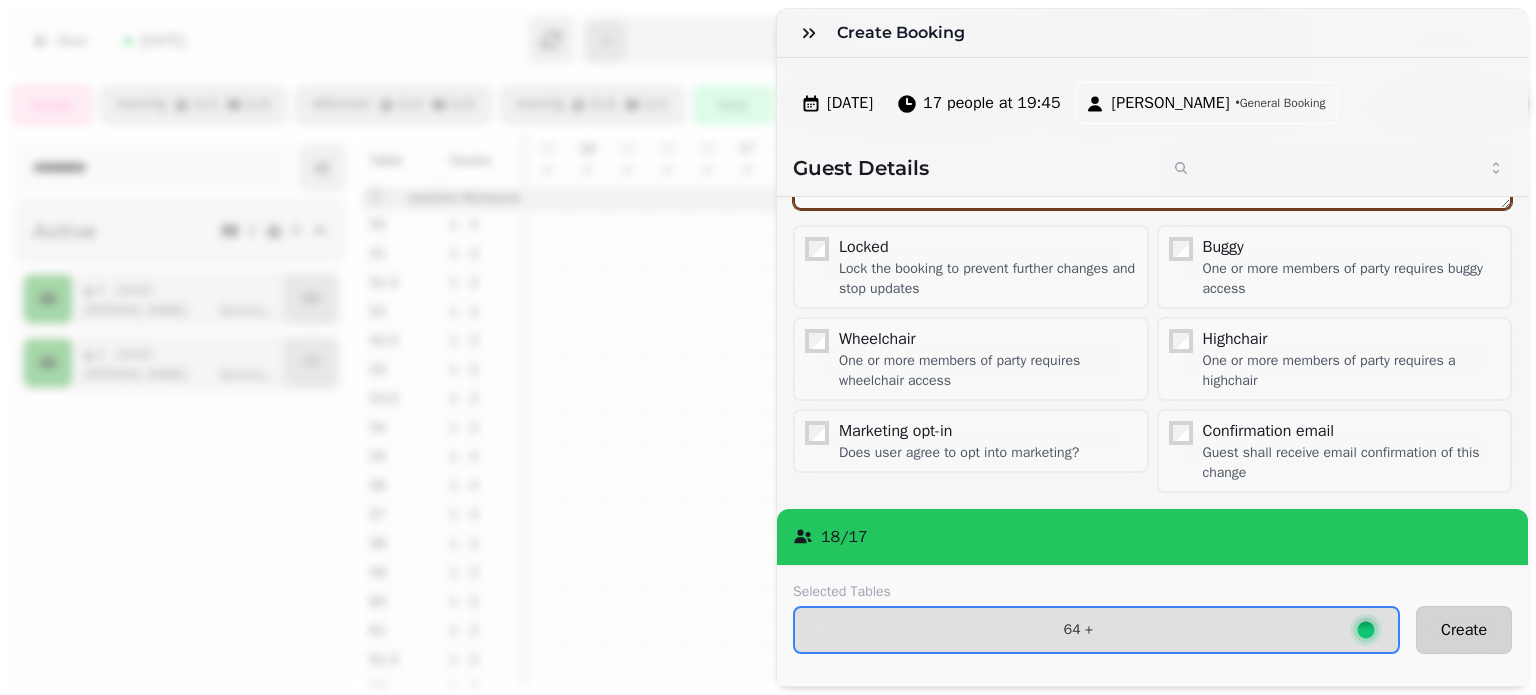type on "**********" 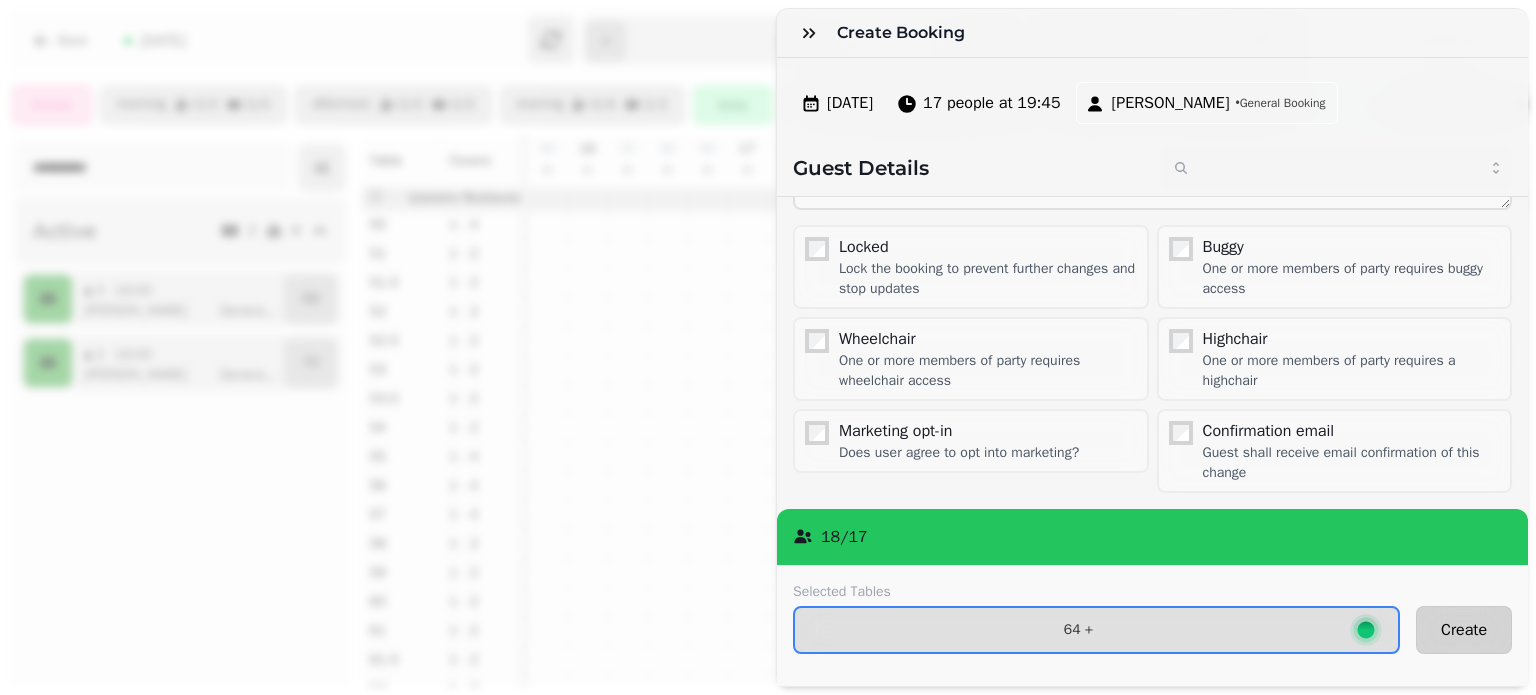 click on "Create" at bounding box center (1464, 630) 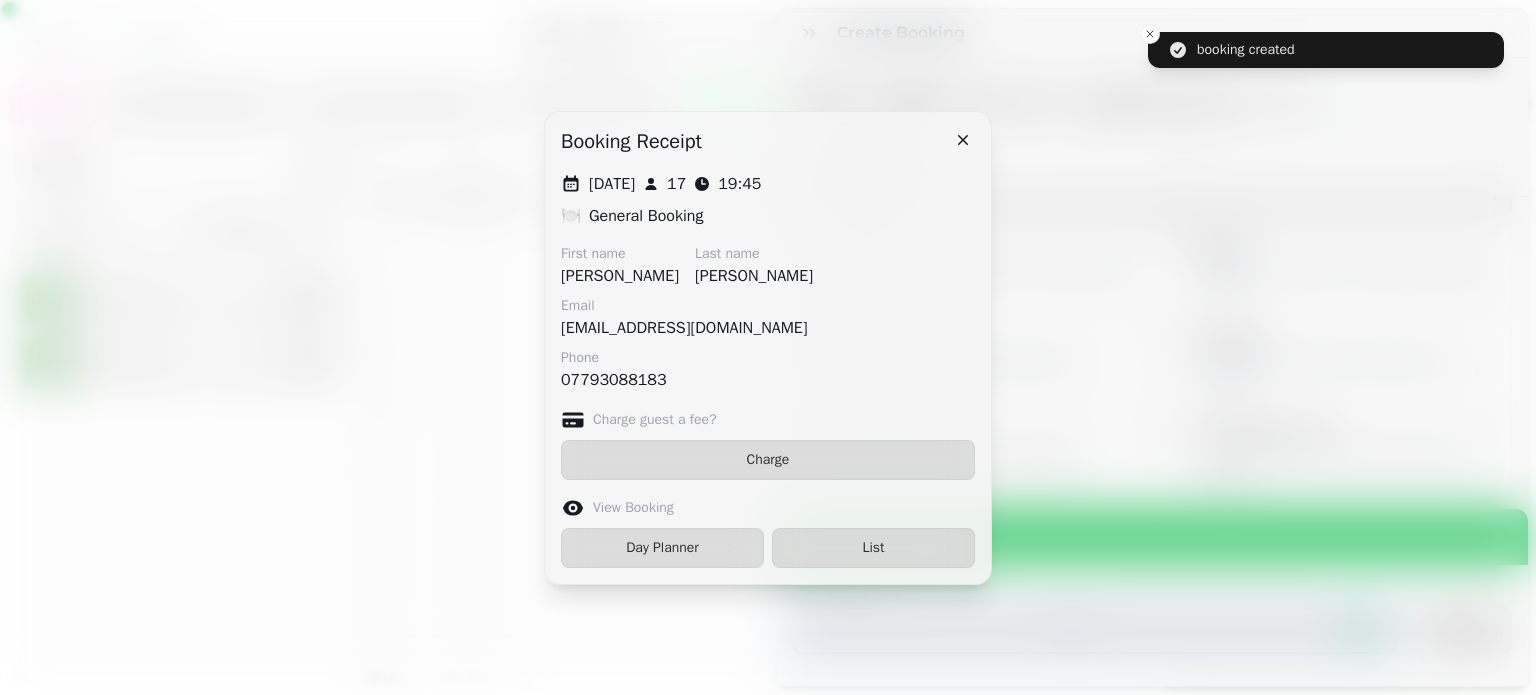 scroll, scrollTop: 249, scrollLeft: 0, axis: vertical 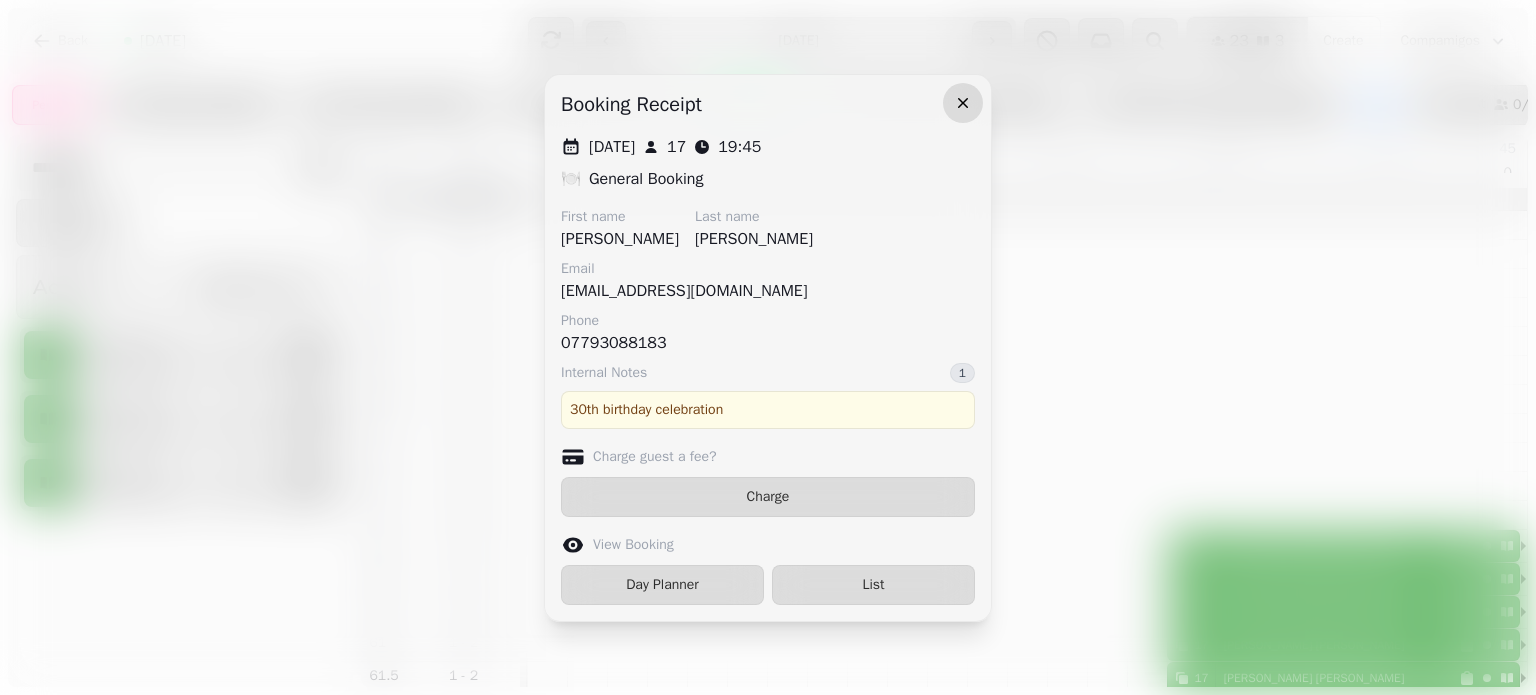 click 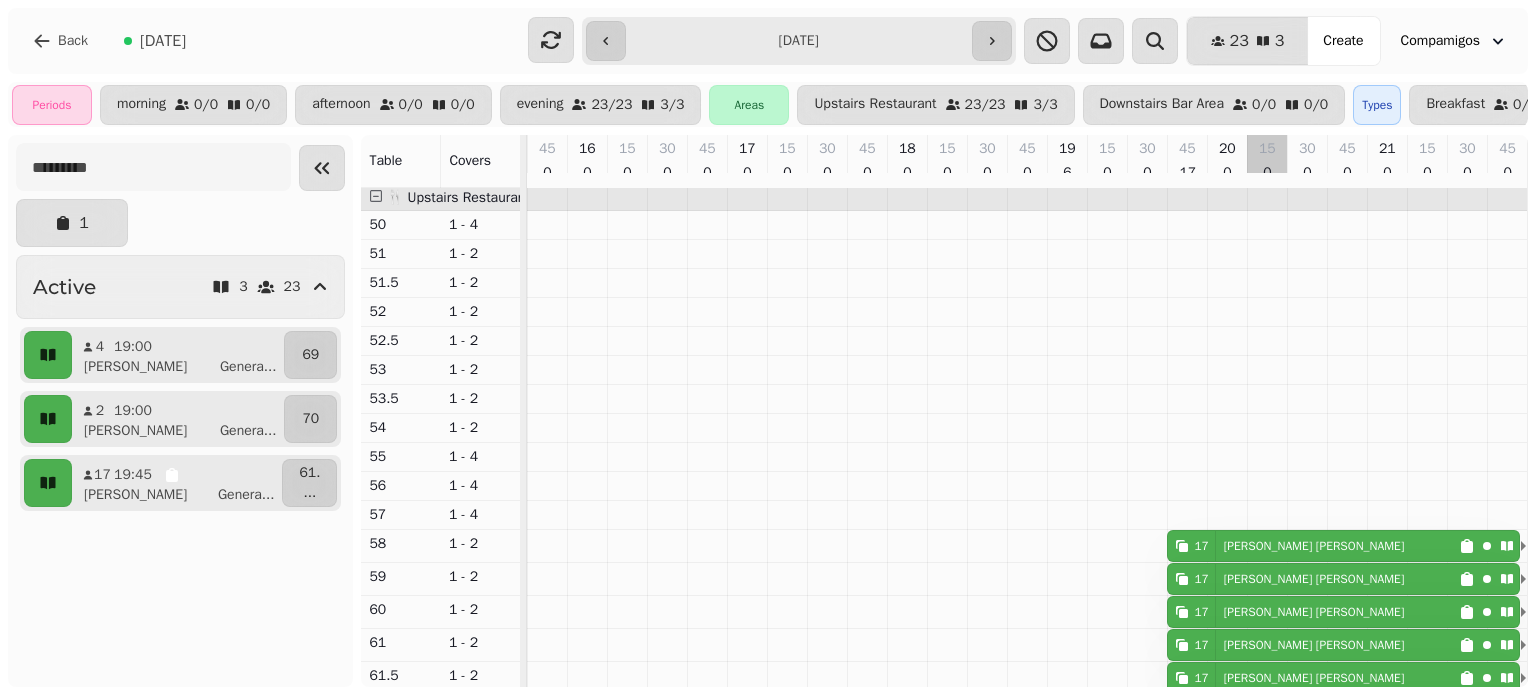 scroll, scrollTop: 156, scrollLeft: 935, axis: both 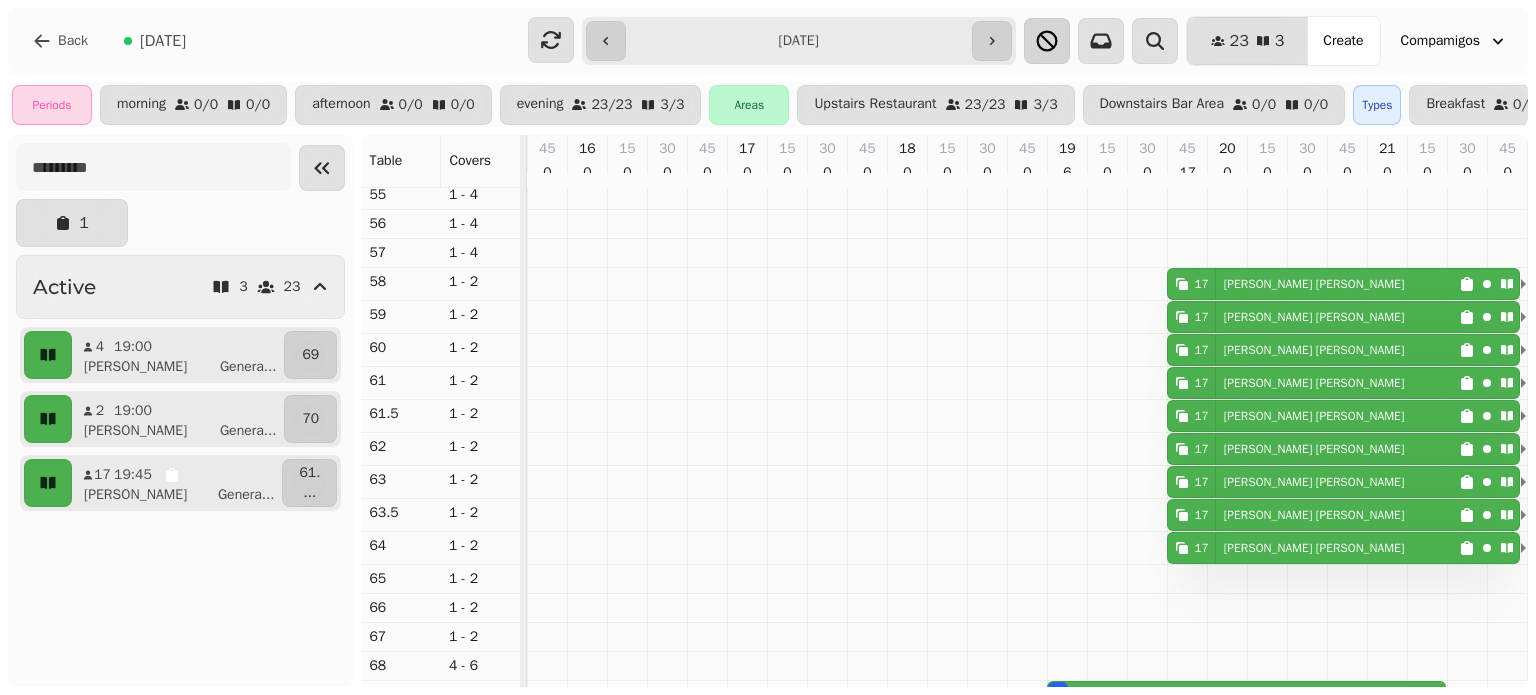 click 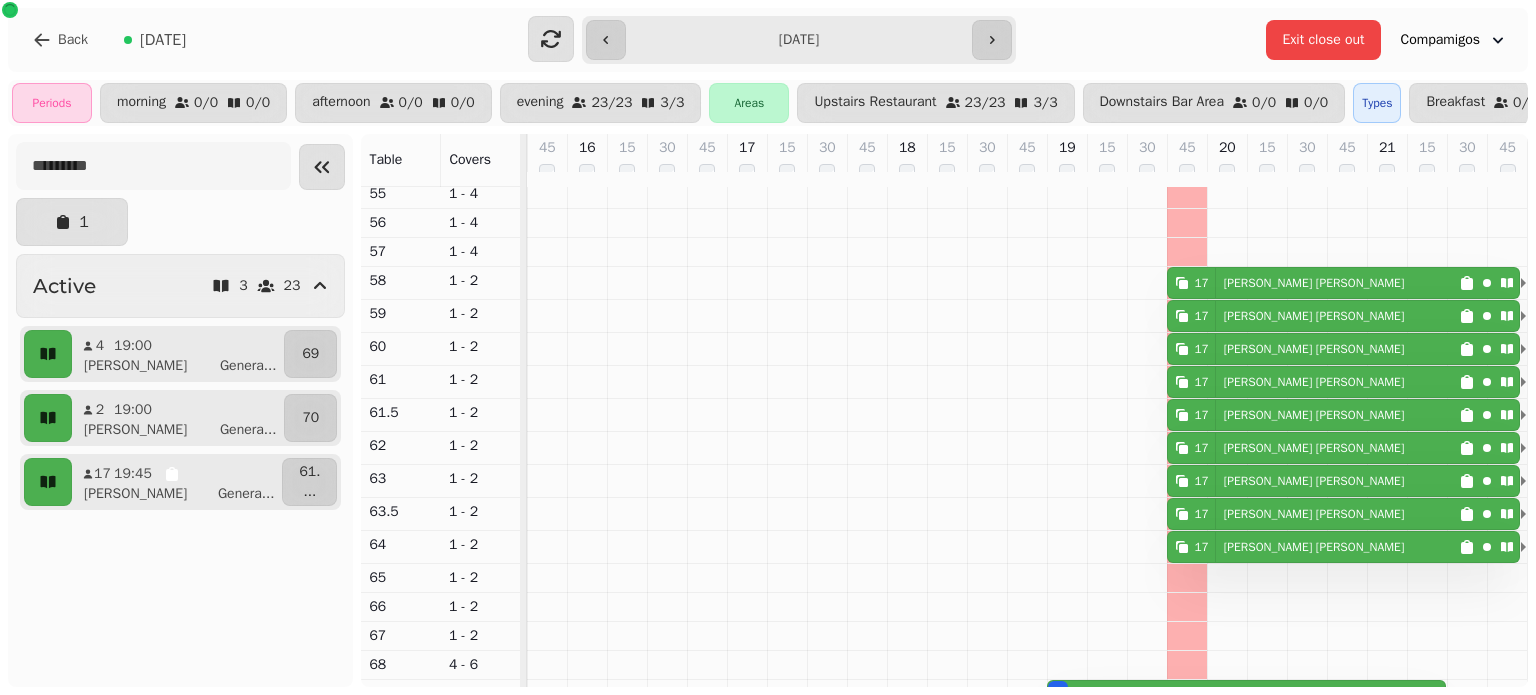 drag, startPoint x: 1140, startPoint y: 189, endPoint x: 1123, endPoint y: 183, distance: 18.027756 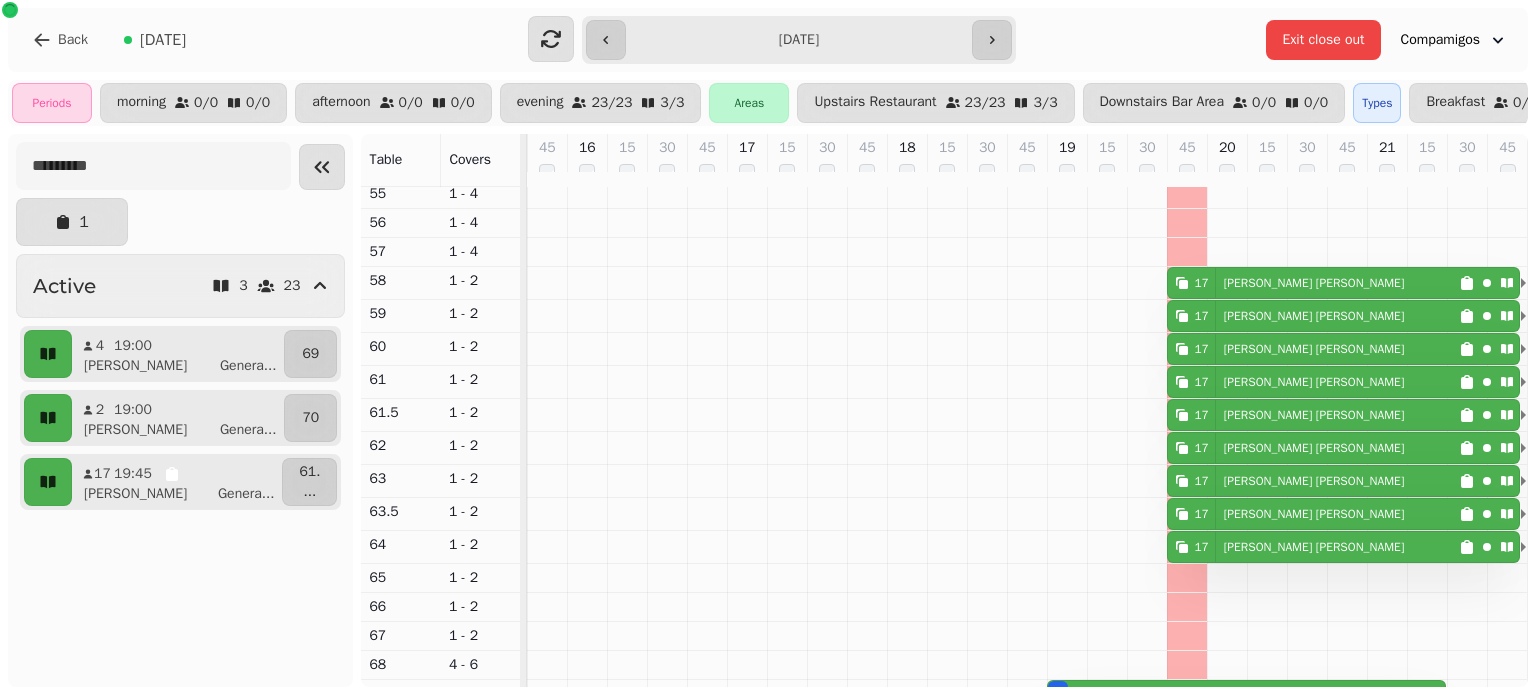 click on "30" at bounding box center [1147, 160] 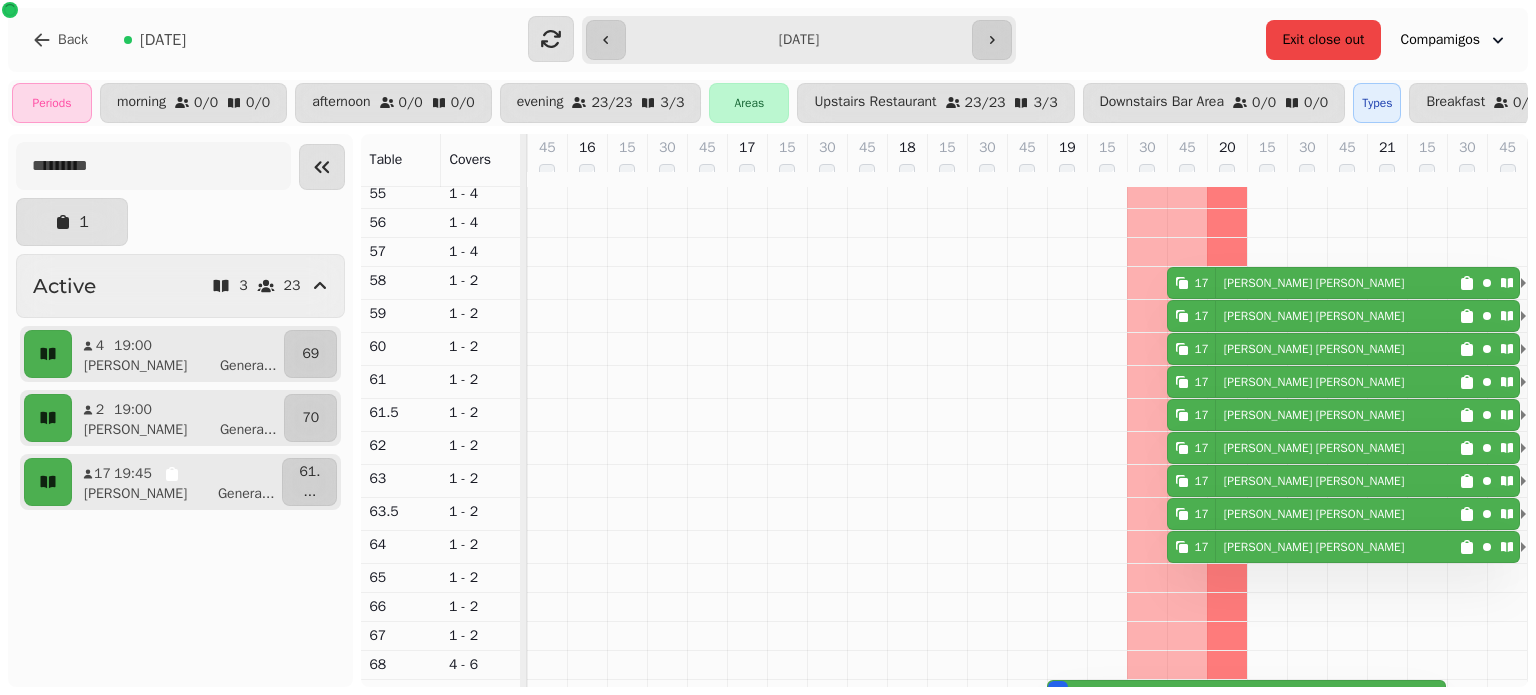 click on "Exit close out" at bounding box center [1323, 40] 